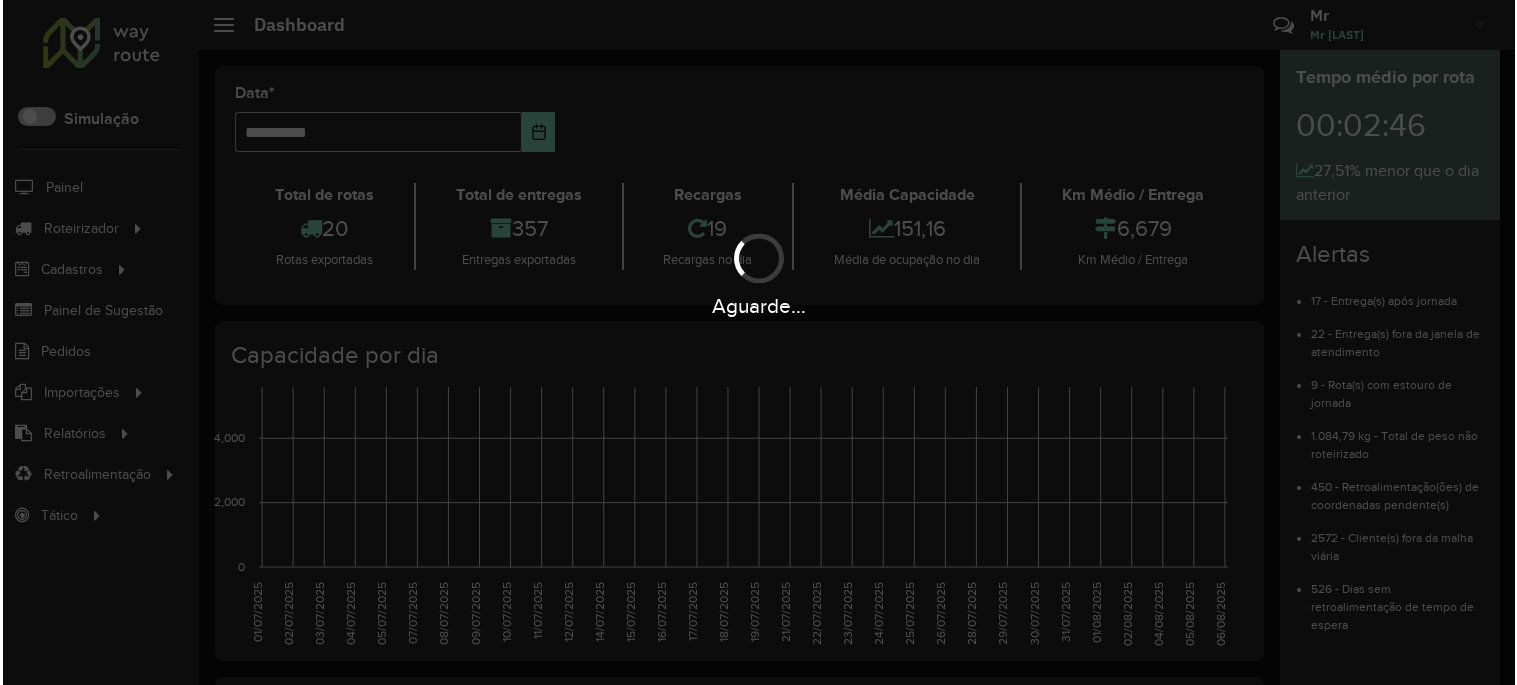 scroll, scrollTop: 0, scrollLeft: 0, axis: both 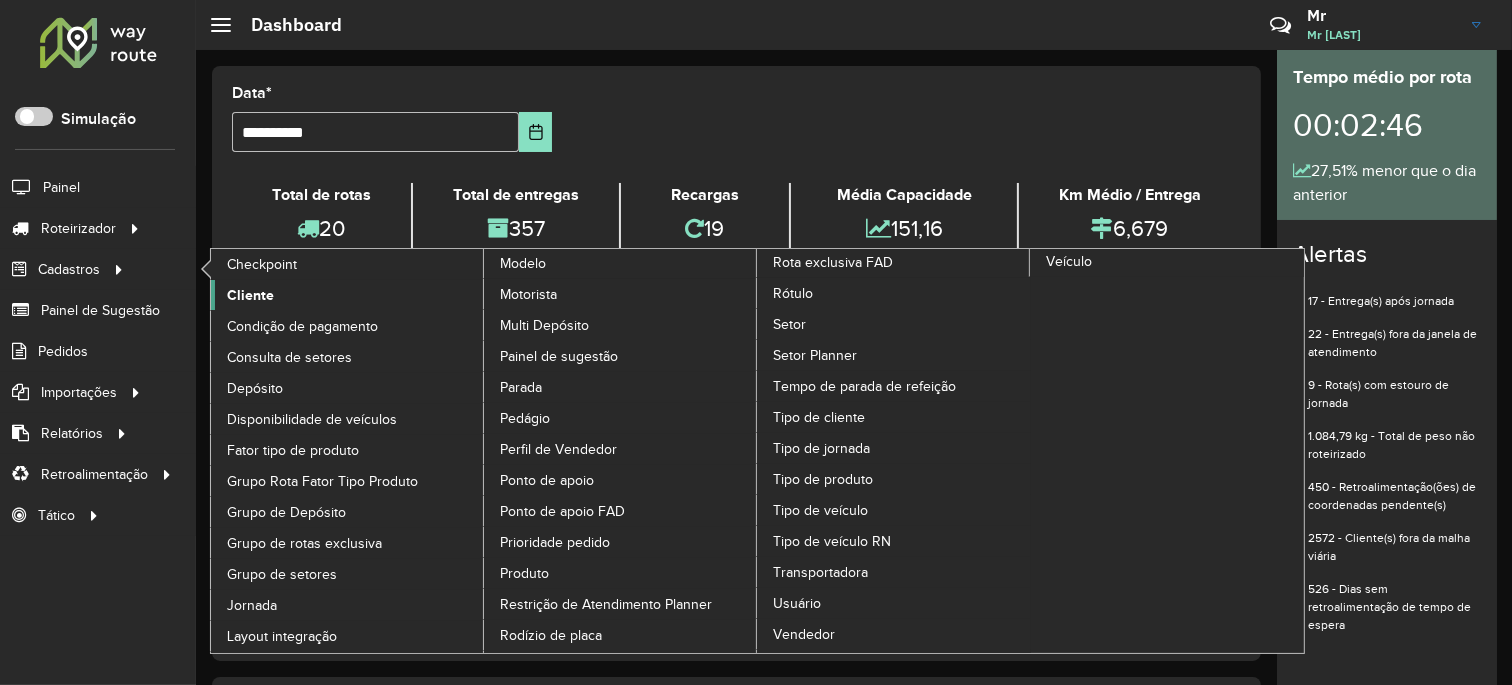 click on "Cliente" 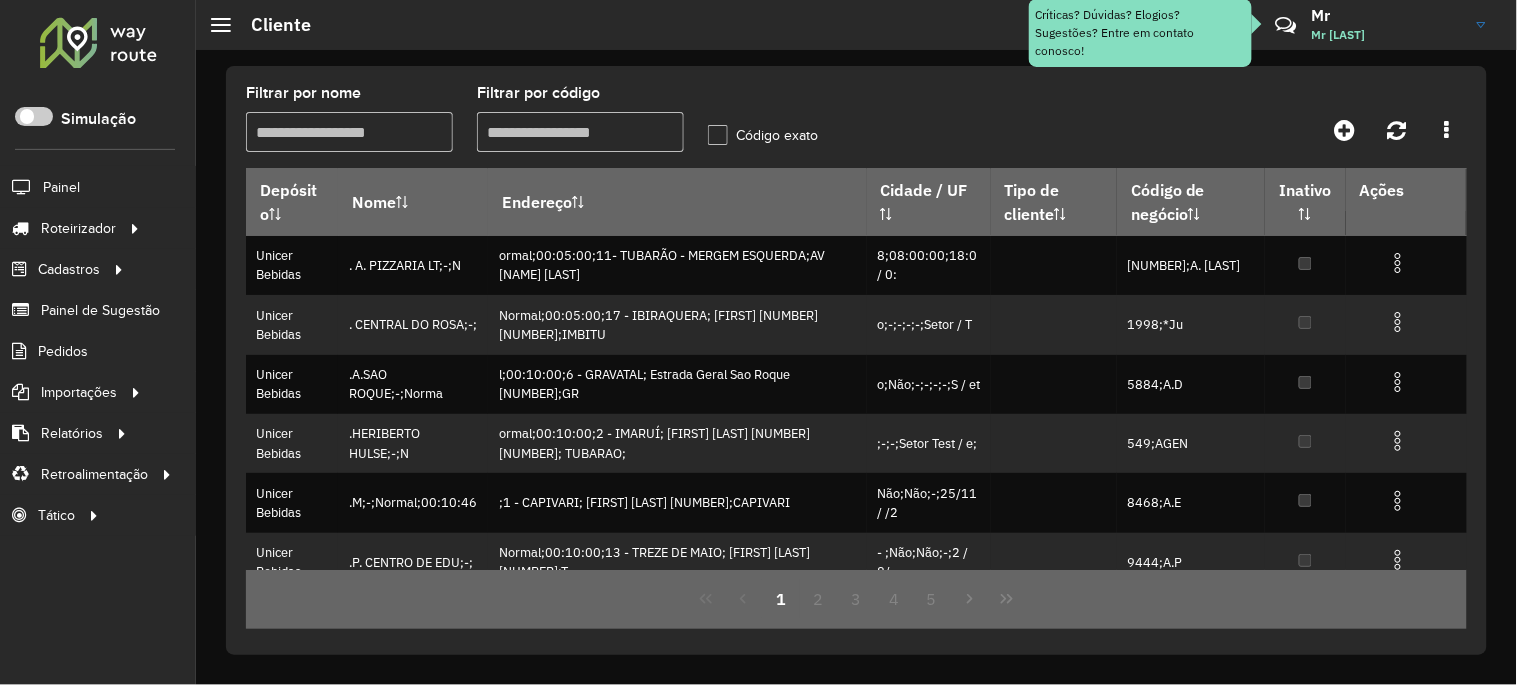 click on "Filtrar por código" at bounding box center (580, 132) 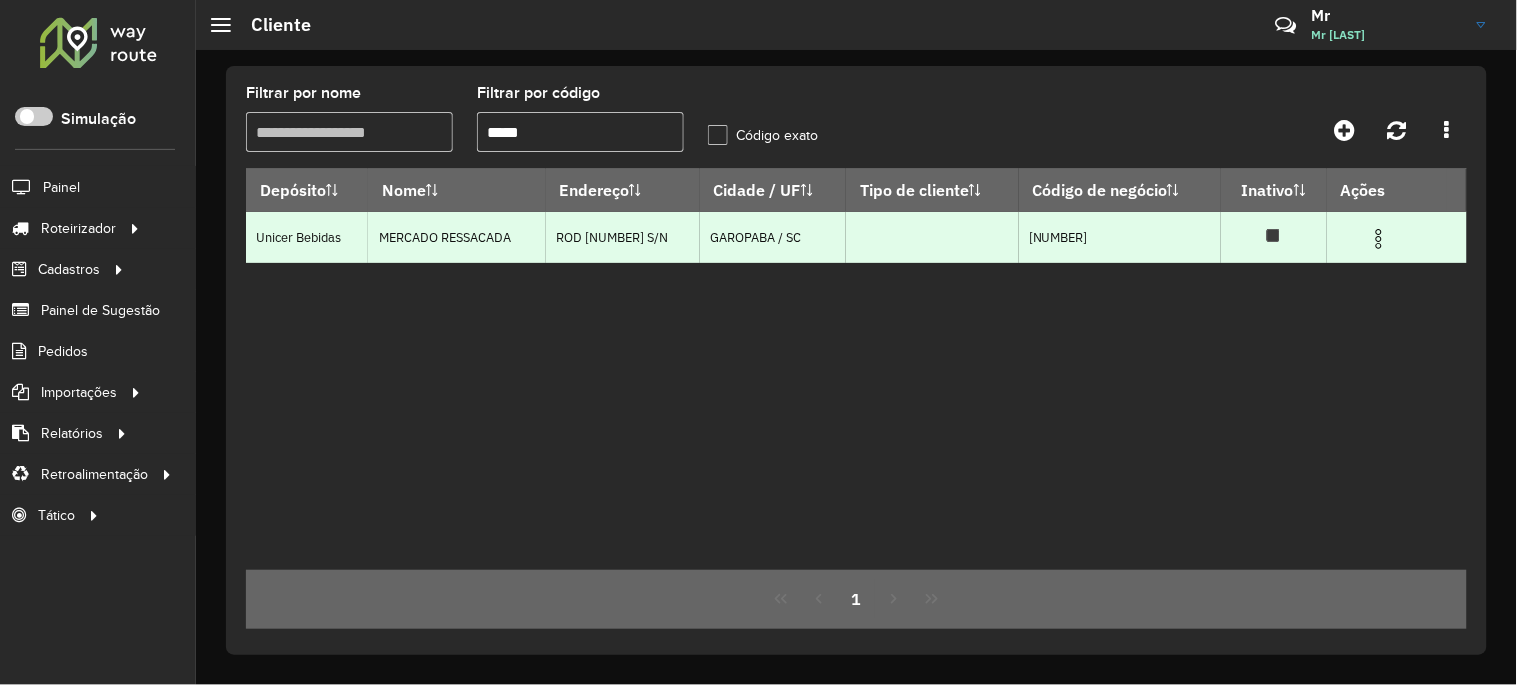 type on "*****" 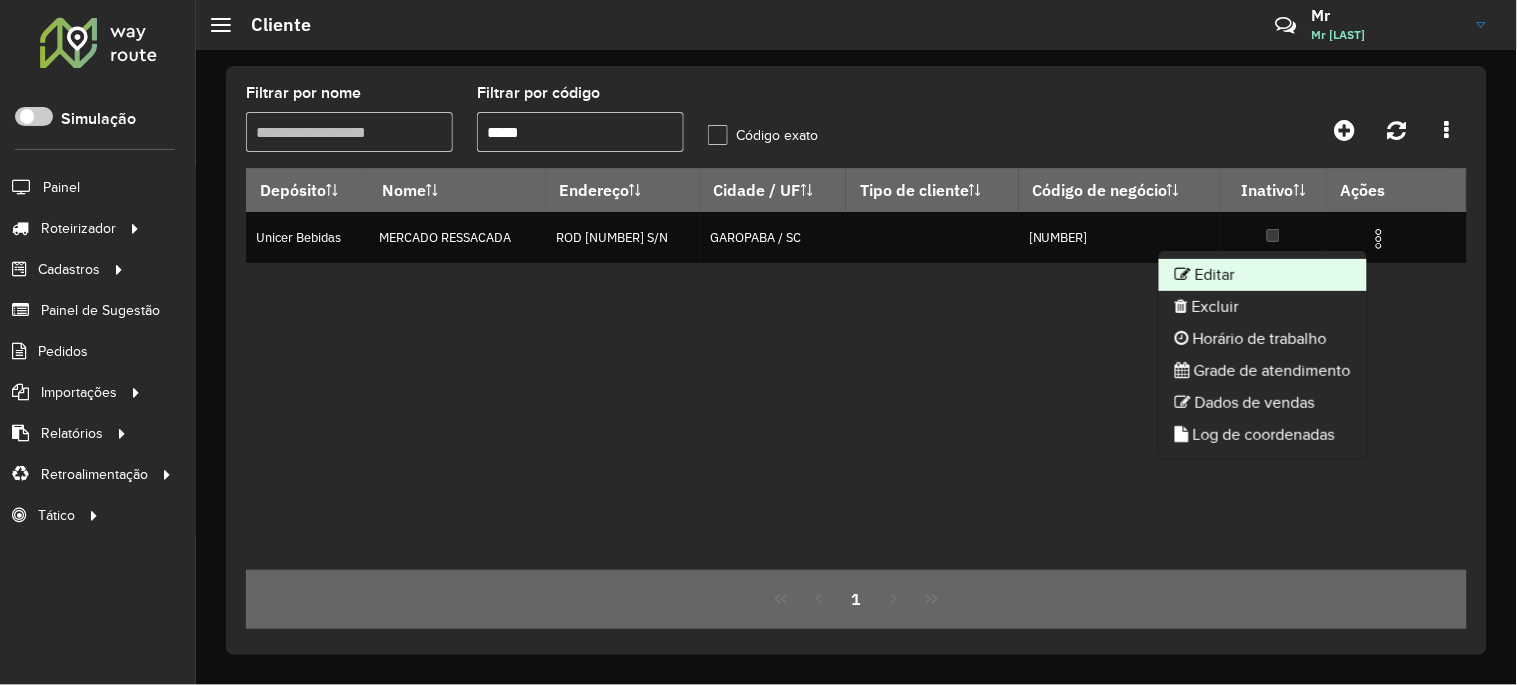 click on "Editar" 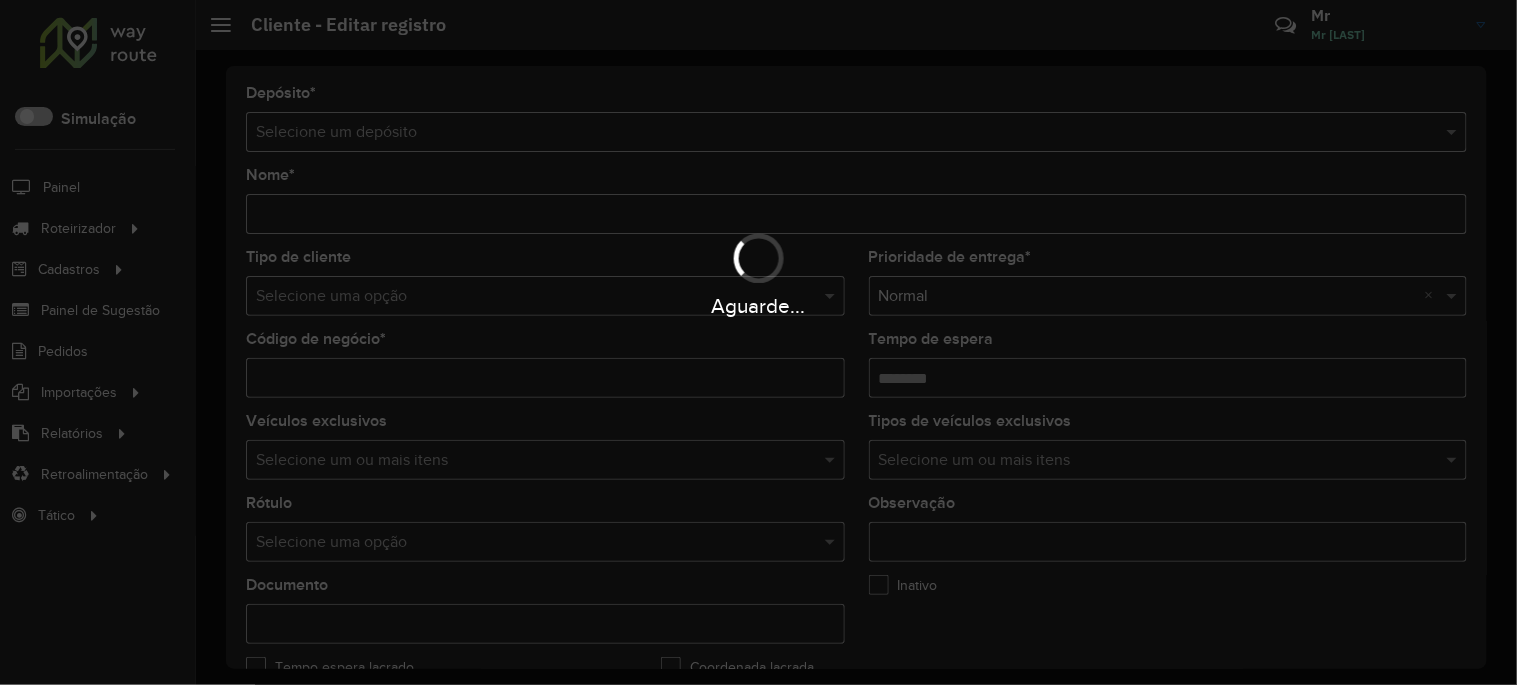 type on "**********" 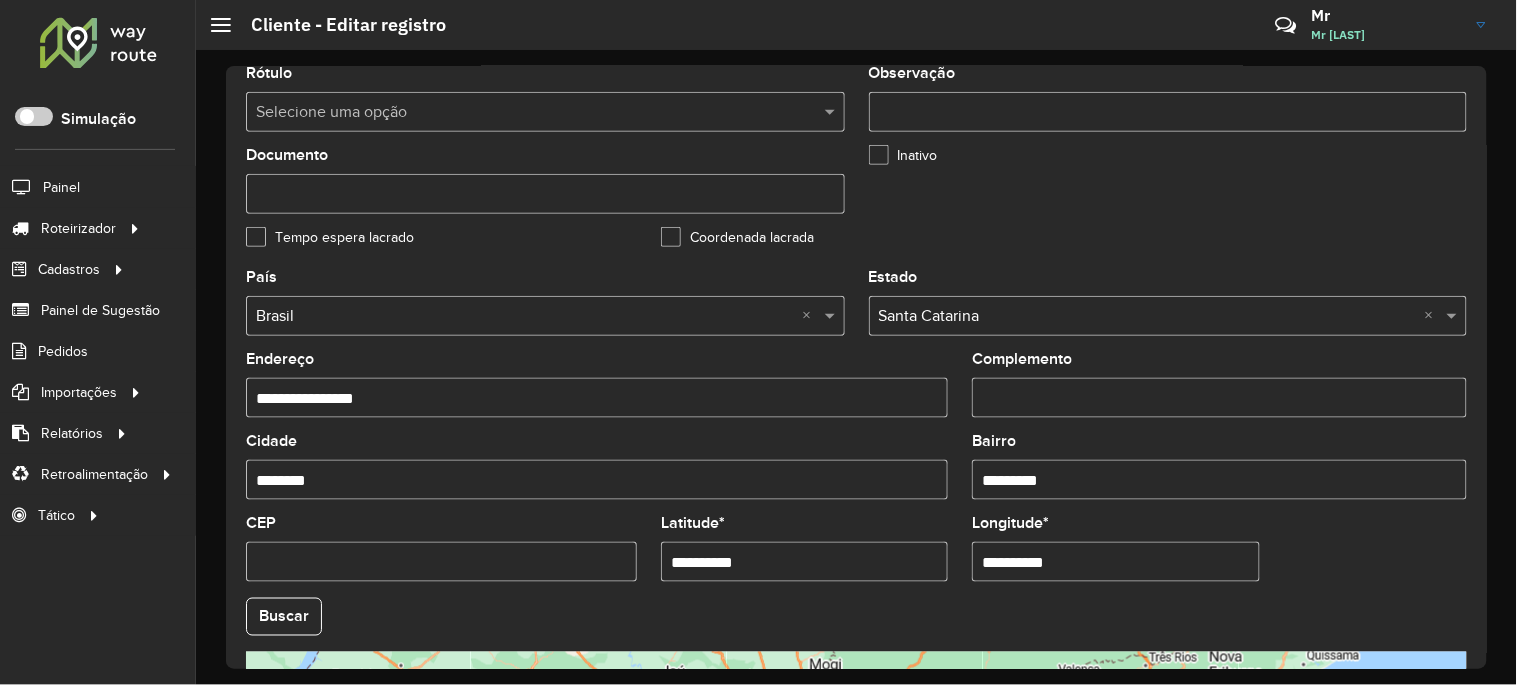 scroll, scrollTop: 444, scrollLeft: 0, axis: vertical 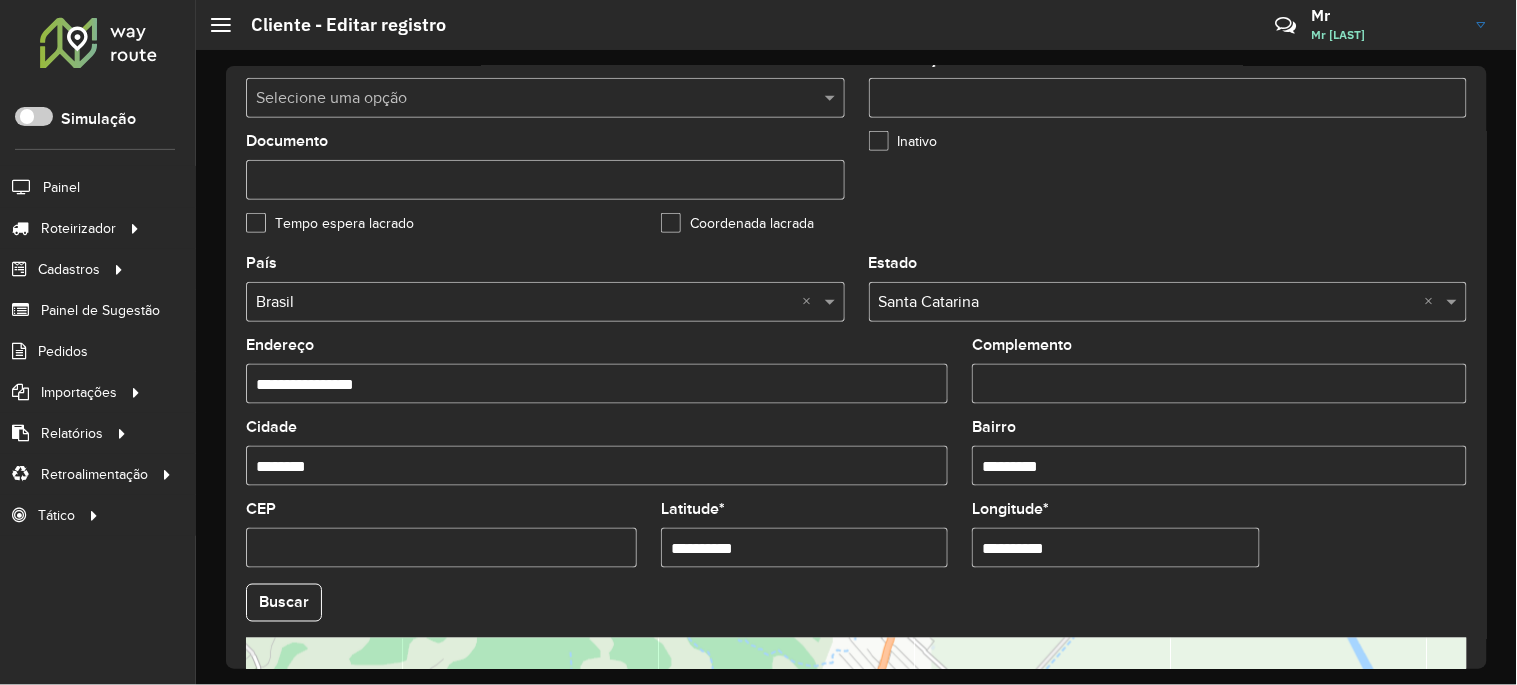 click on "**********" at bounding box center (804, 548) 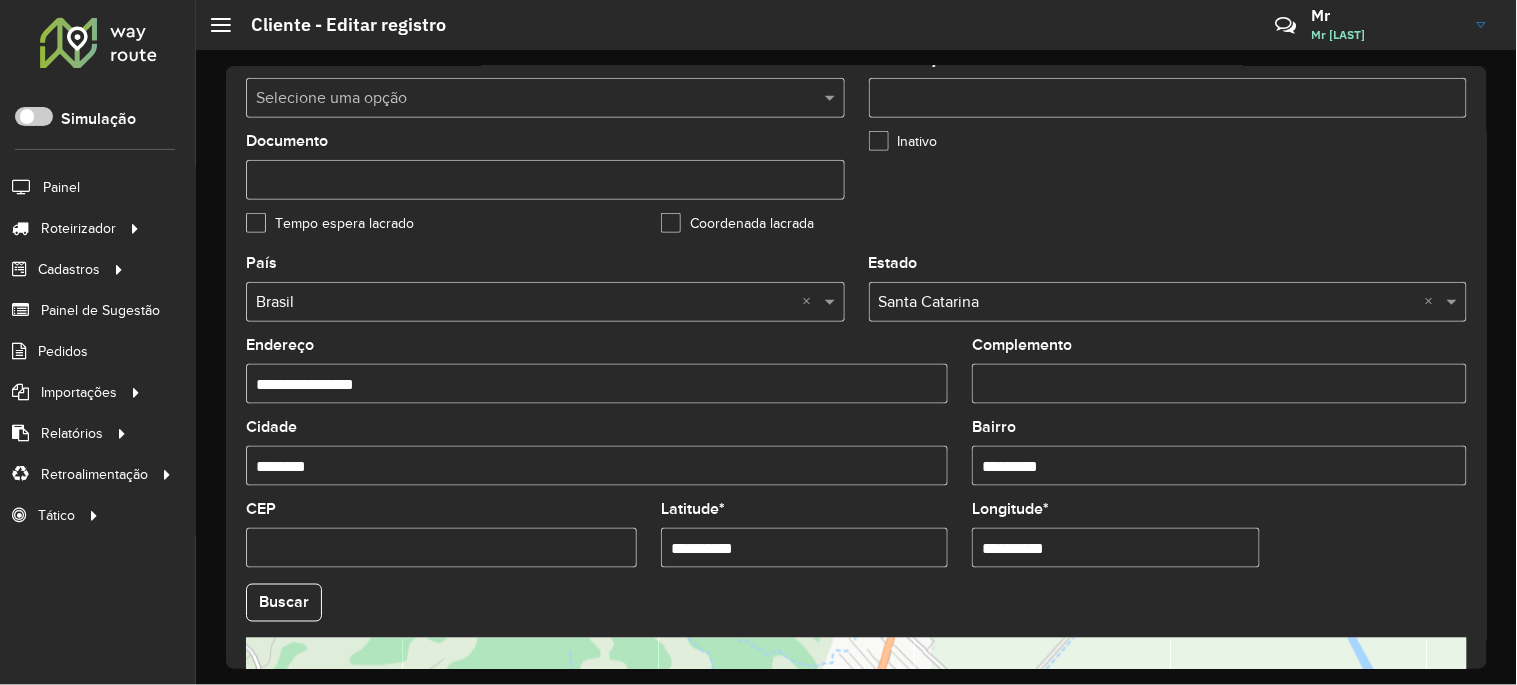 type on "**********" 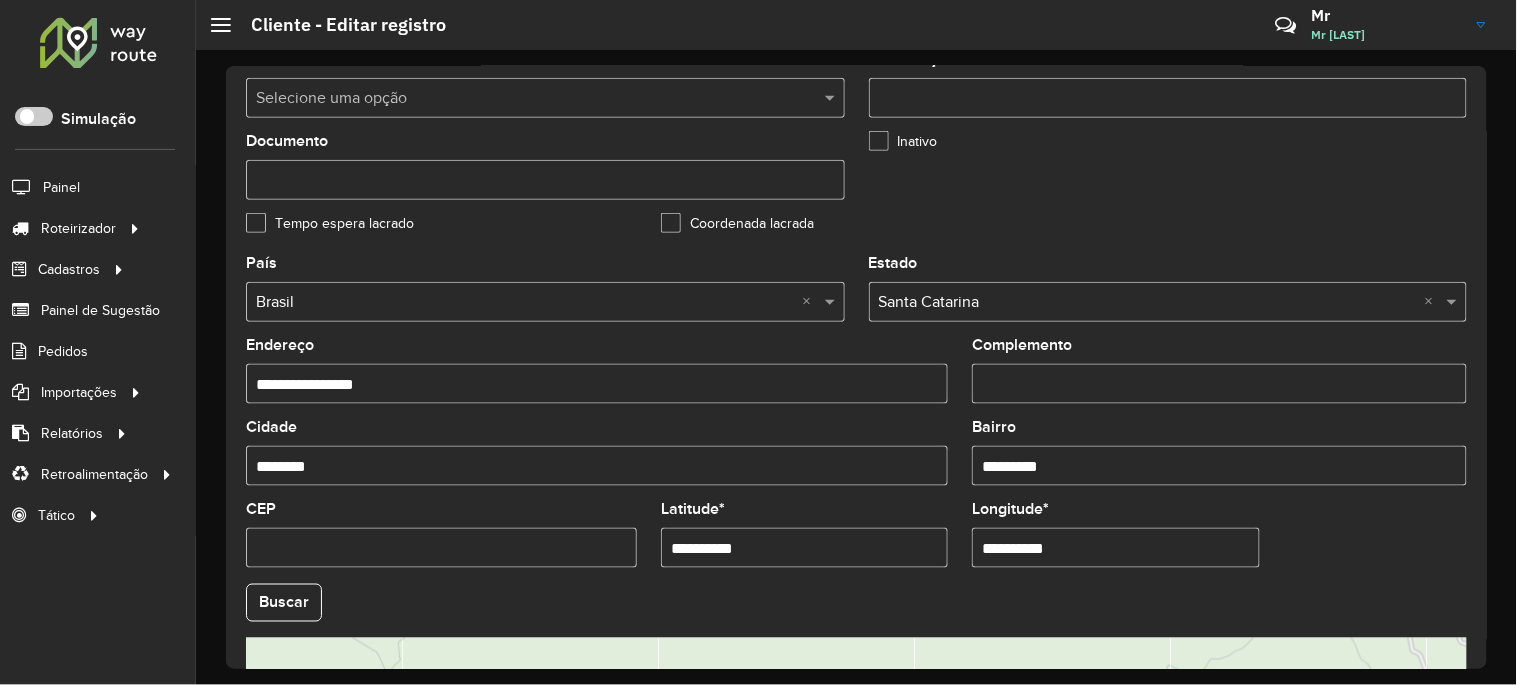 click on "**********" at bounding box center (1115, 548) 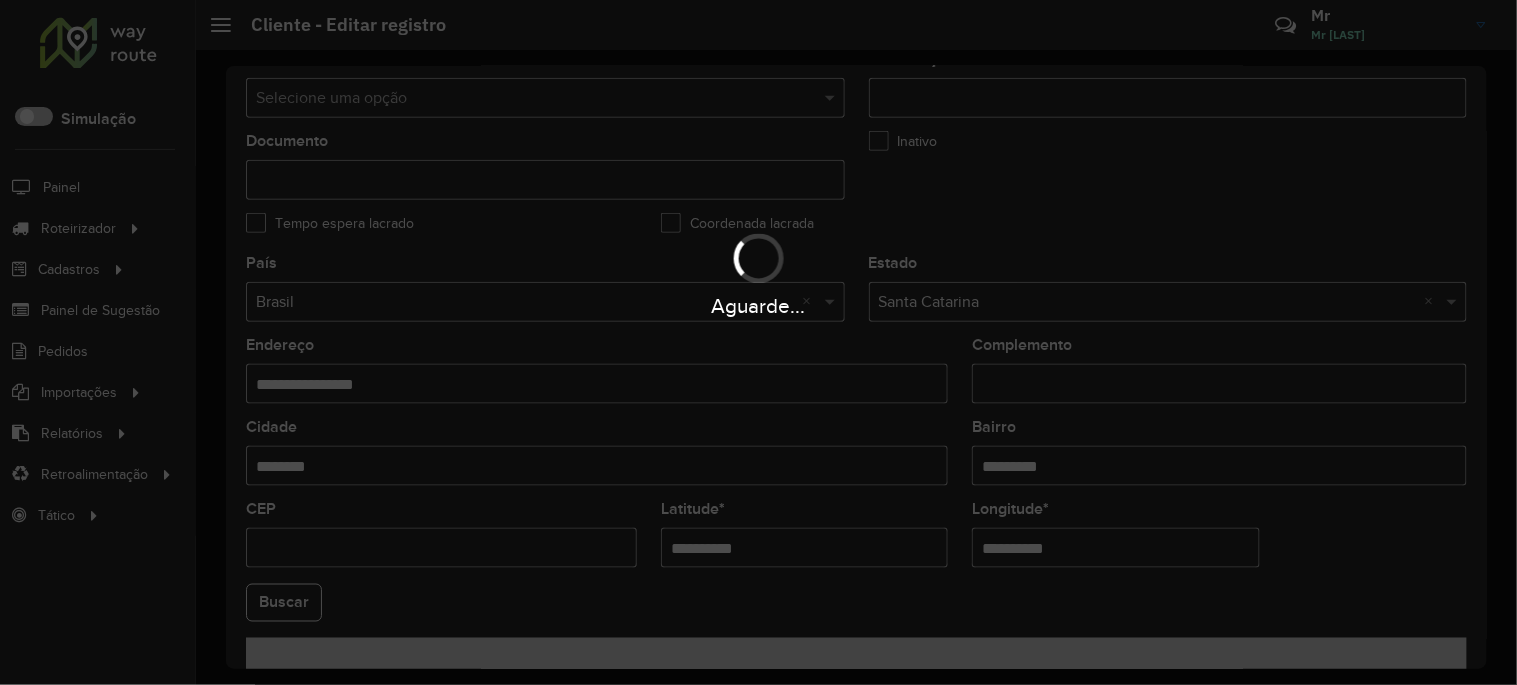 click on "Aguarde...  Pop-up bloqueado!  Seu navegador bloqueou automáticamente a abertura de uma nova janela.   Acesse as configurações e adicione o endereço do sistema a lista de permissão.   Fechar  Roteirizador AmbevTech Simulação Painel Roteirizador Entregas Vendas Cadastros Checkpoint Cliente Condição de pagamento Consulta de setores Depósito Disponibilidade de veículos Fator tipo de produto Grupo Rota Fator Tipo Produto Grupo de Depósito Grupo de rotas exclusiva Grupo de setores Jornada Layout integração Modelo Motorista Multi Depósito Painel de sugestão Parada Pedágio Perfil de Vendedor Ponto de apoio Ponto de apoio FAD Prioridade pedido Produto Restrição de Atendimento Planner Rodízio de placa Rota exclusiva FAD Rótulo Setor Setor Planner Tempo de parada de refeição Tipo de cliente Tipo de jornada Tipo de produto Tipo de veículo Tipo de veículo RN Transportadora Usuário Vendedor Veículo Painel de Sugestão Pedidos Importações Clientes Fator tipo produto Grade de atendimento Setor" at bounding box center (758, 342) 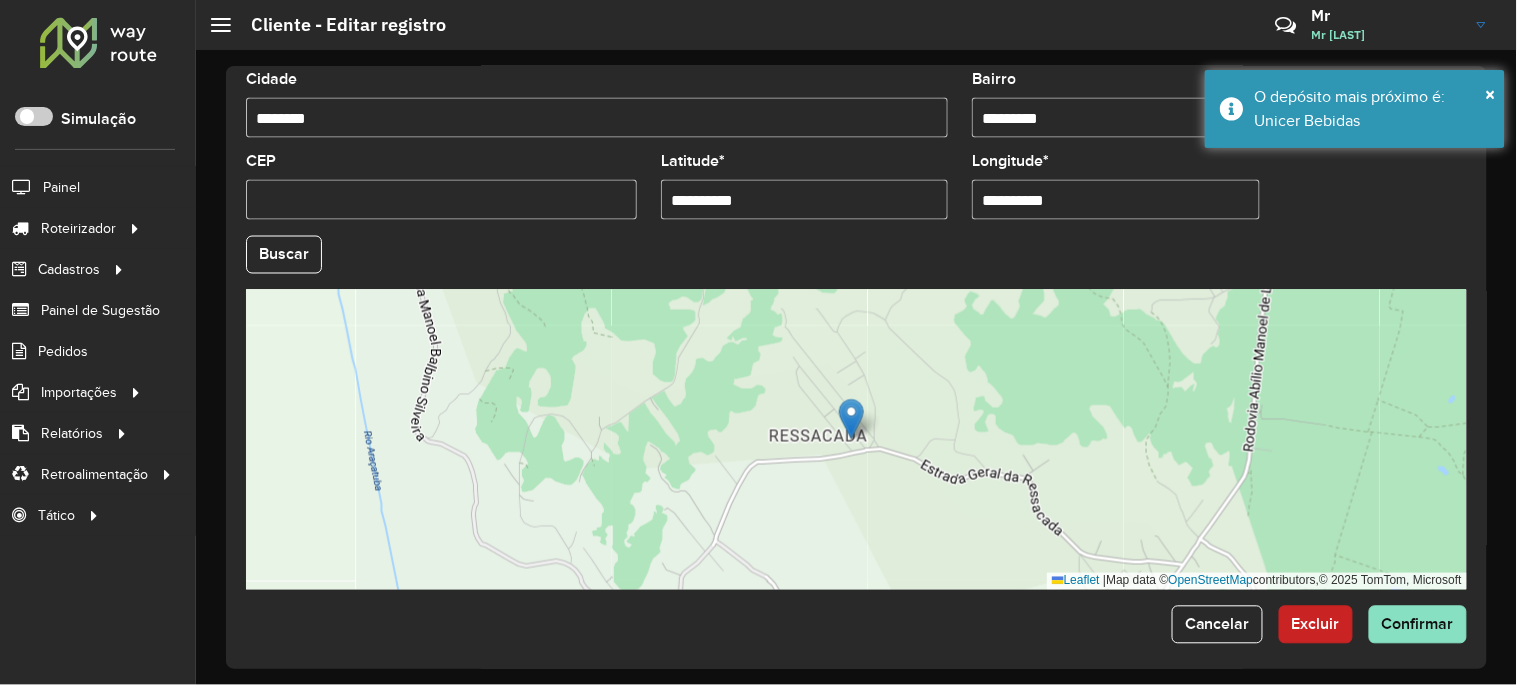 scroll, scrollTop: 806, scrollLeft: 0, axis: vertical 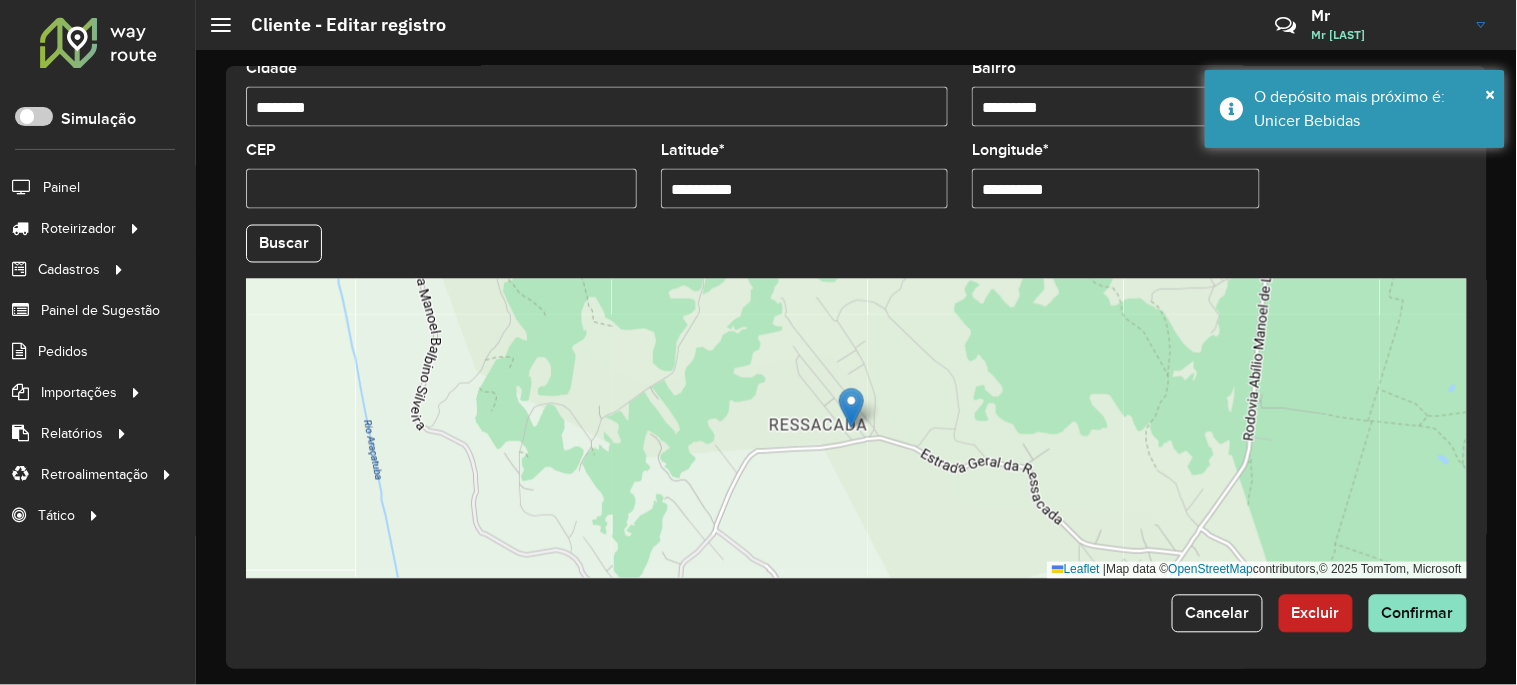 click on "Buscar" 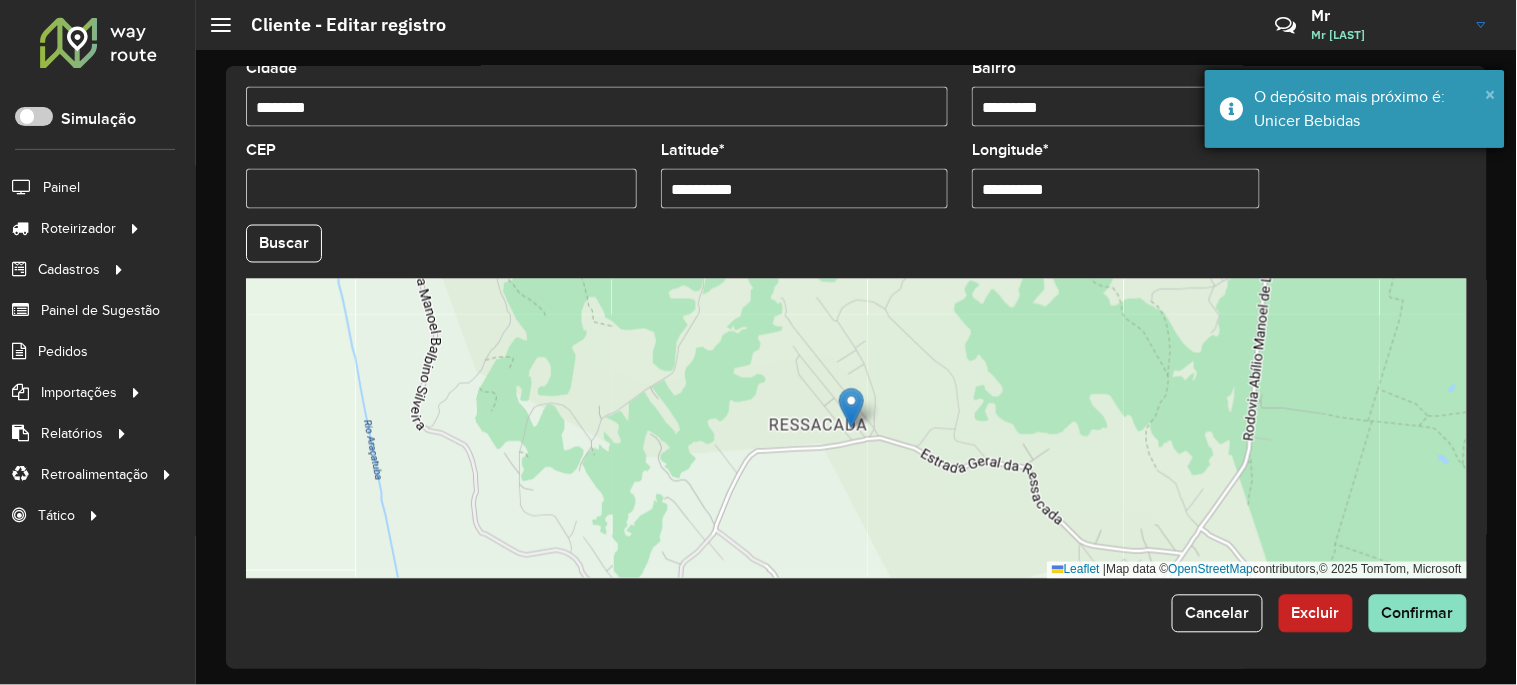 click on "×" at bounding box center [1491, 94] 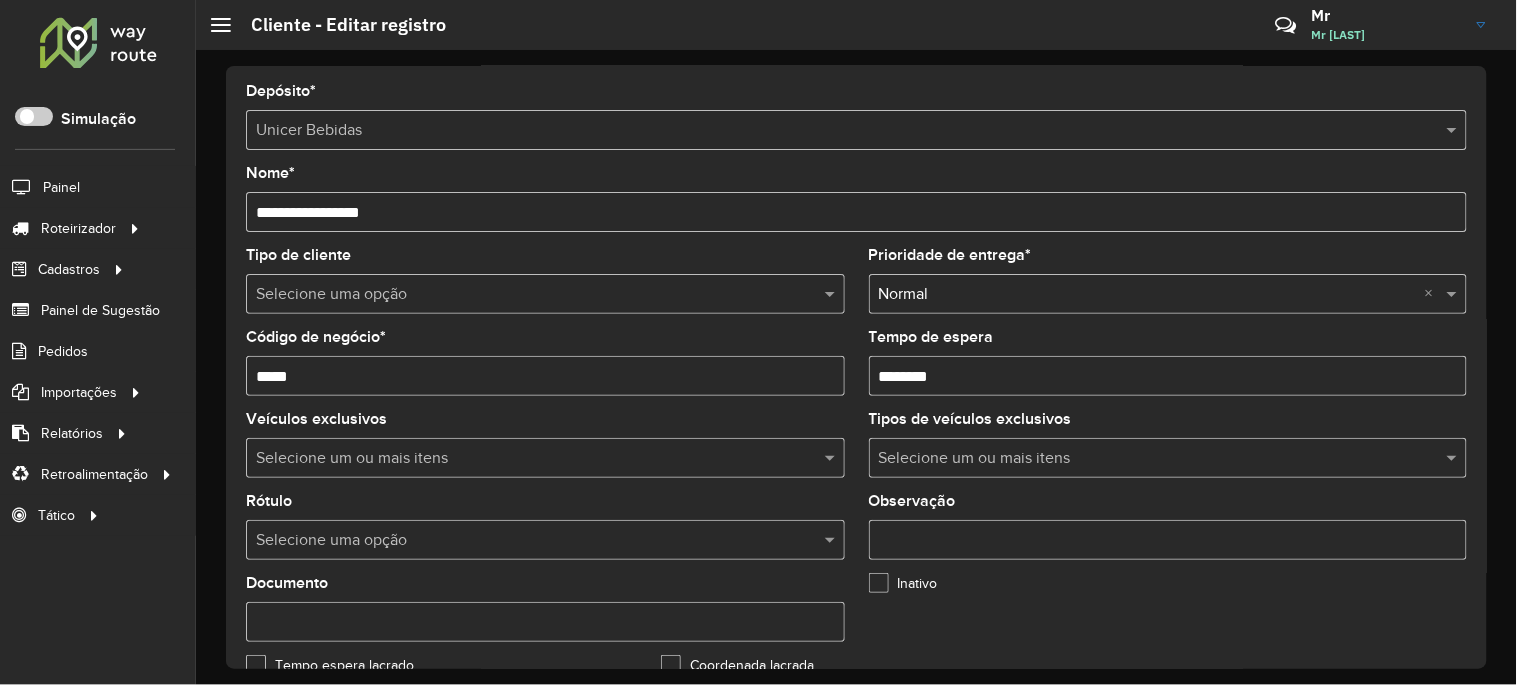 scroll, scrollTop: 0, scrollLeft: 0, axis: both 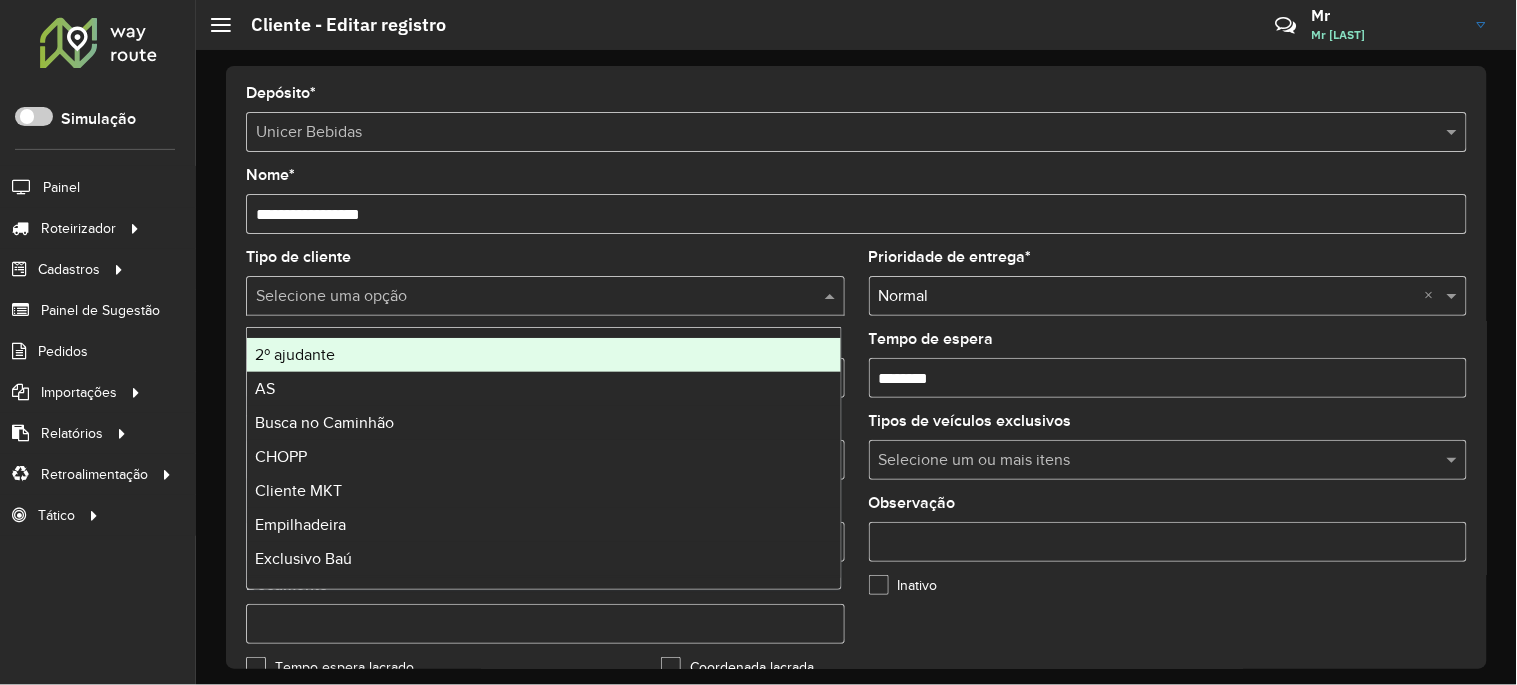 click at bounding box center (525, 297) 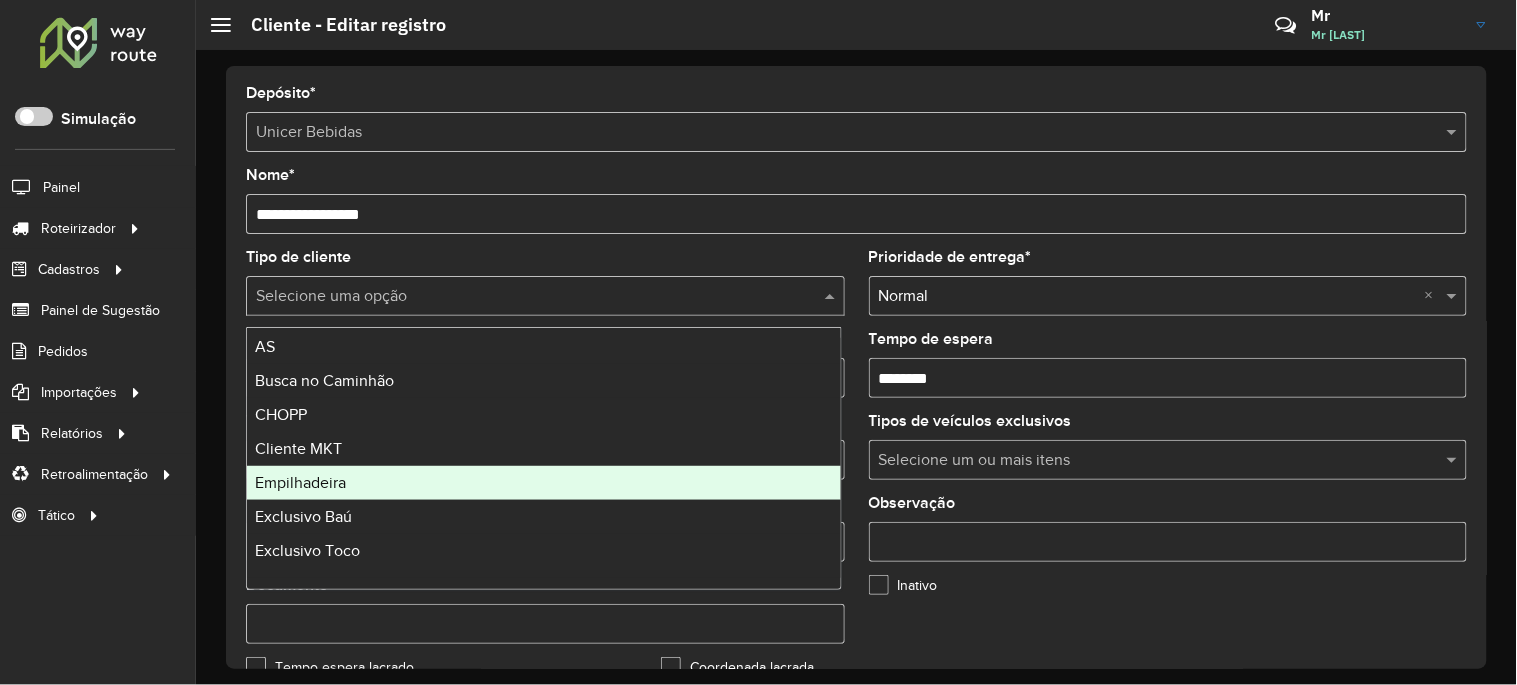 scroll, scrollTop: 25, scrollLeft: 0, axis: vertical 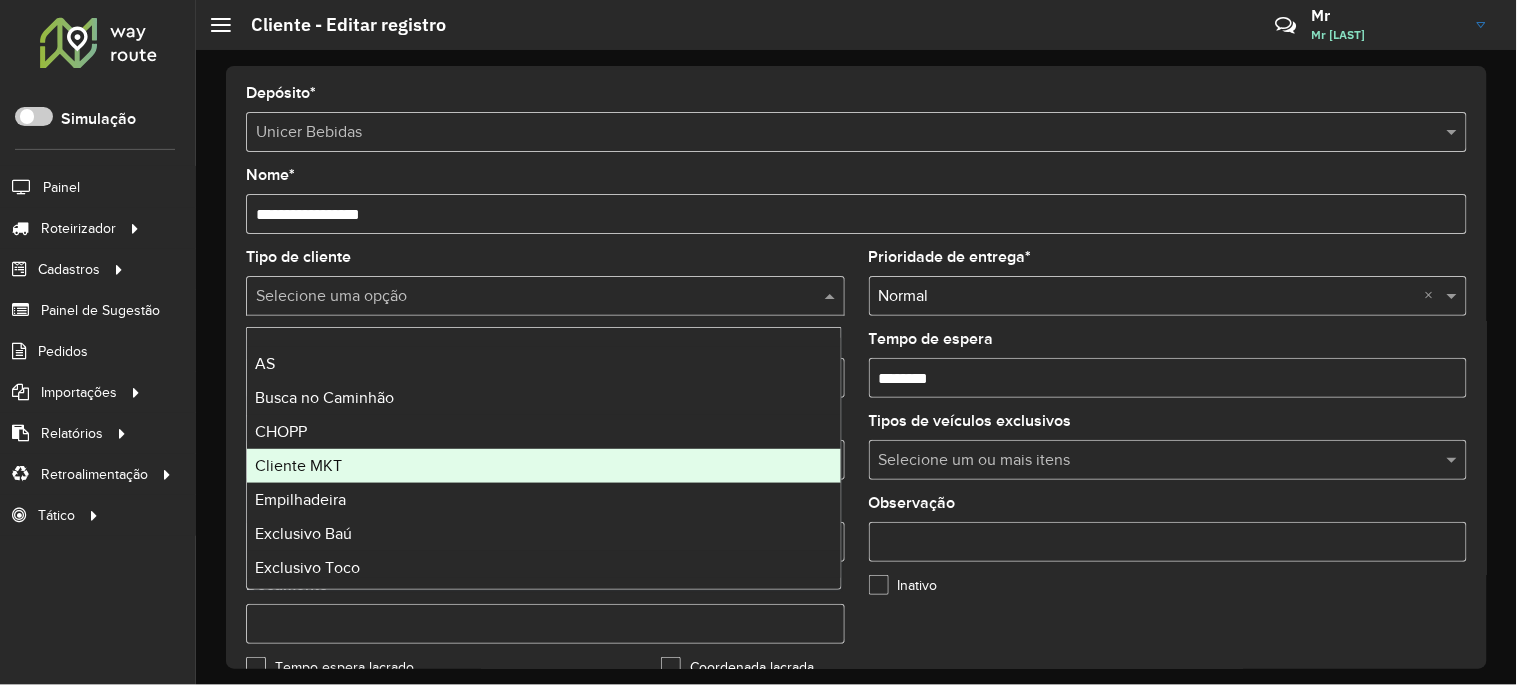click on "Cliente MKT" at bounding box center [544, 466] 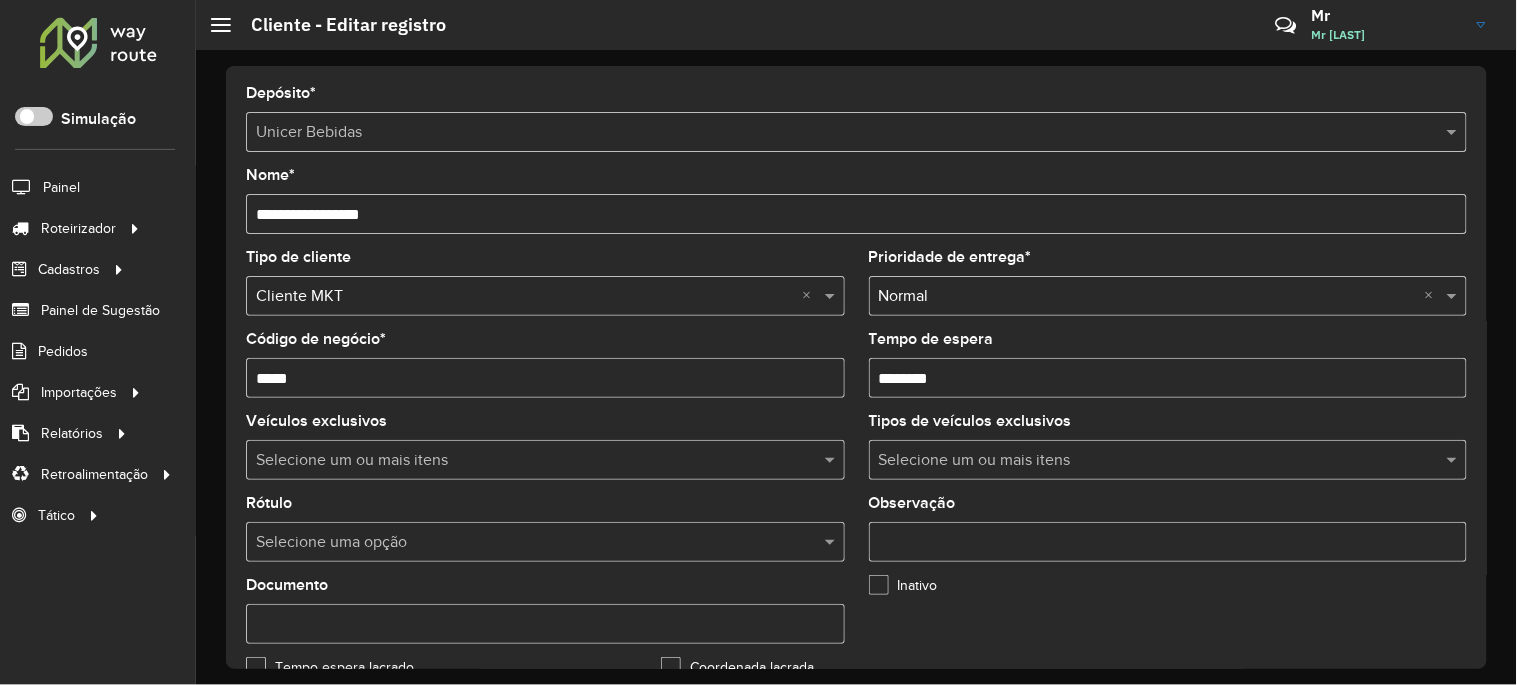 scroll, scrollTop: 74, scrollLeft: 0, axis: vertical 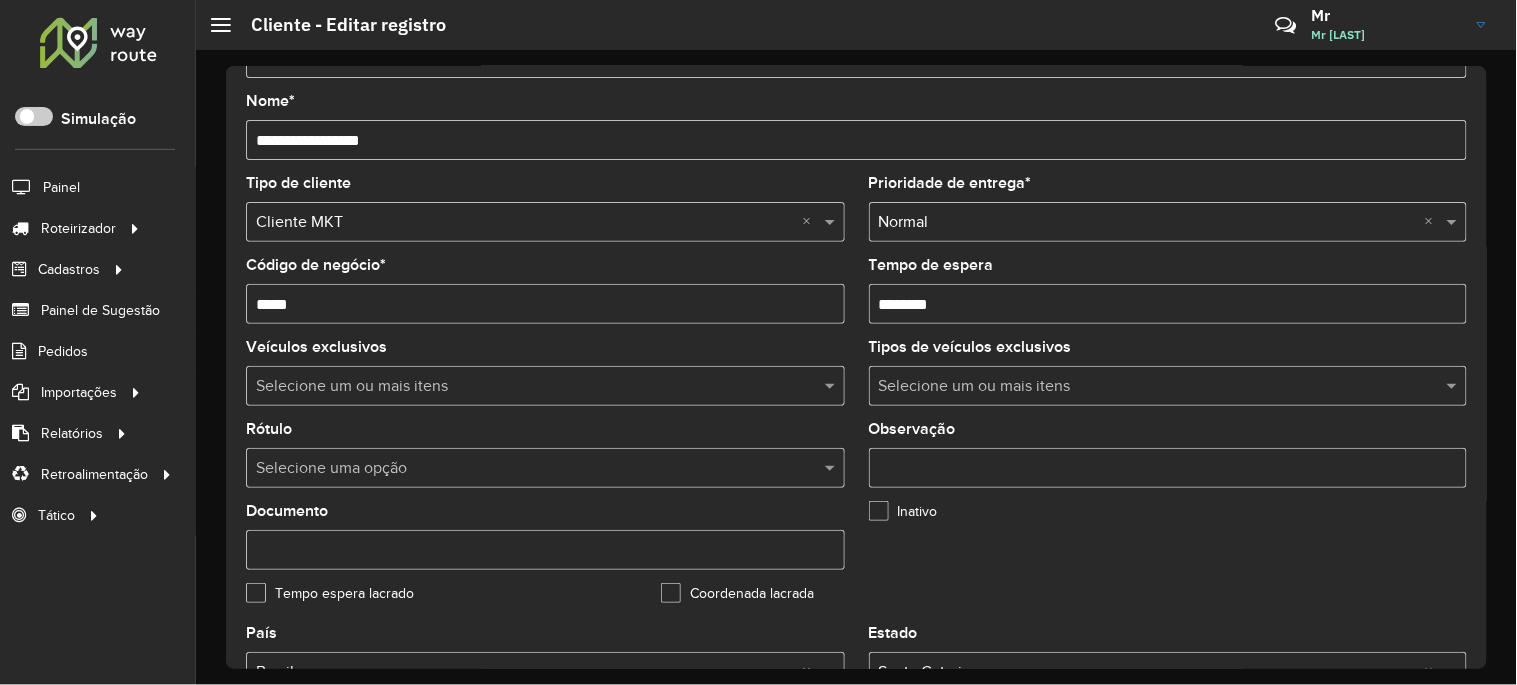 click at bounding box center [1158, 387] 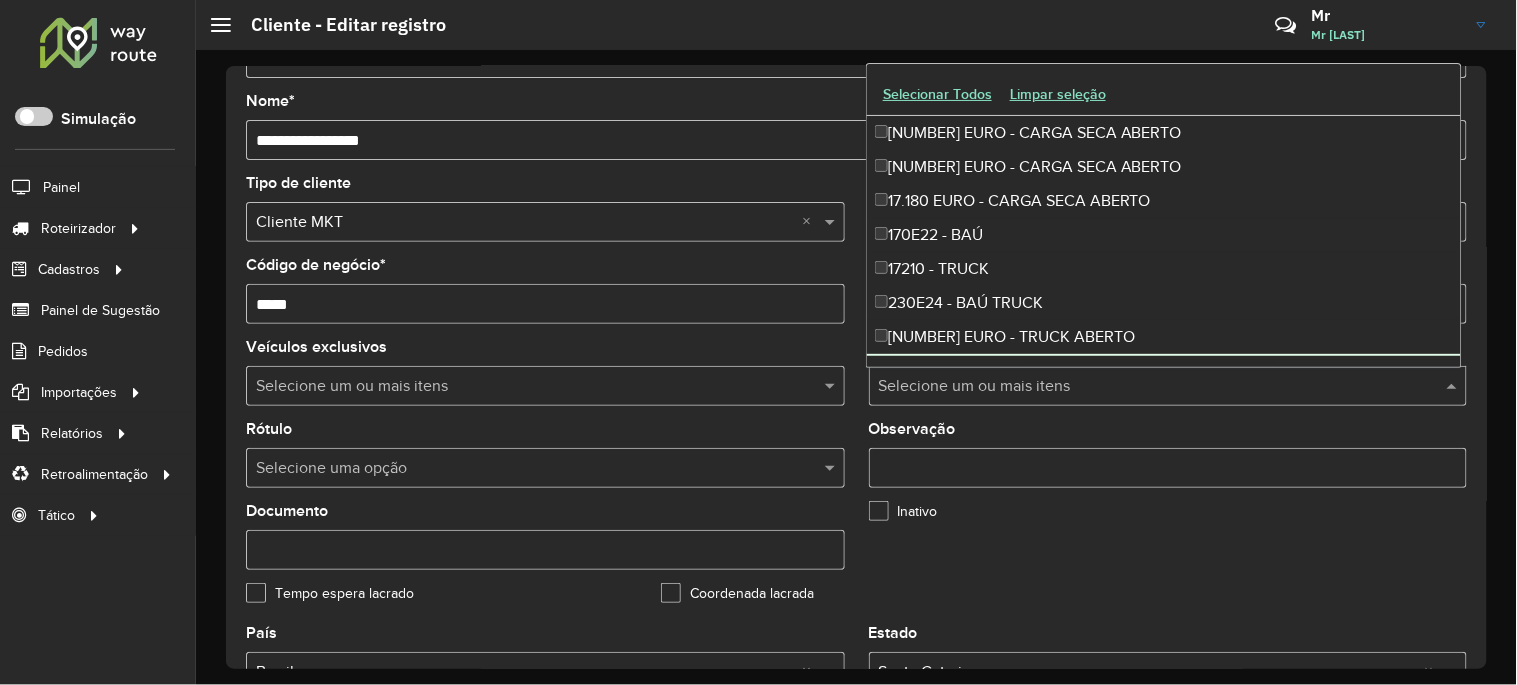 click on "Tipos de veículos exclusivos  Selecione um ou mais itens" 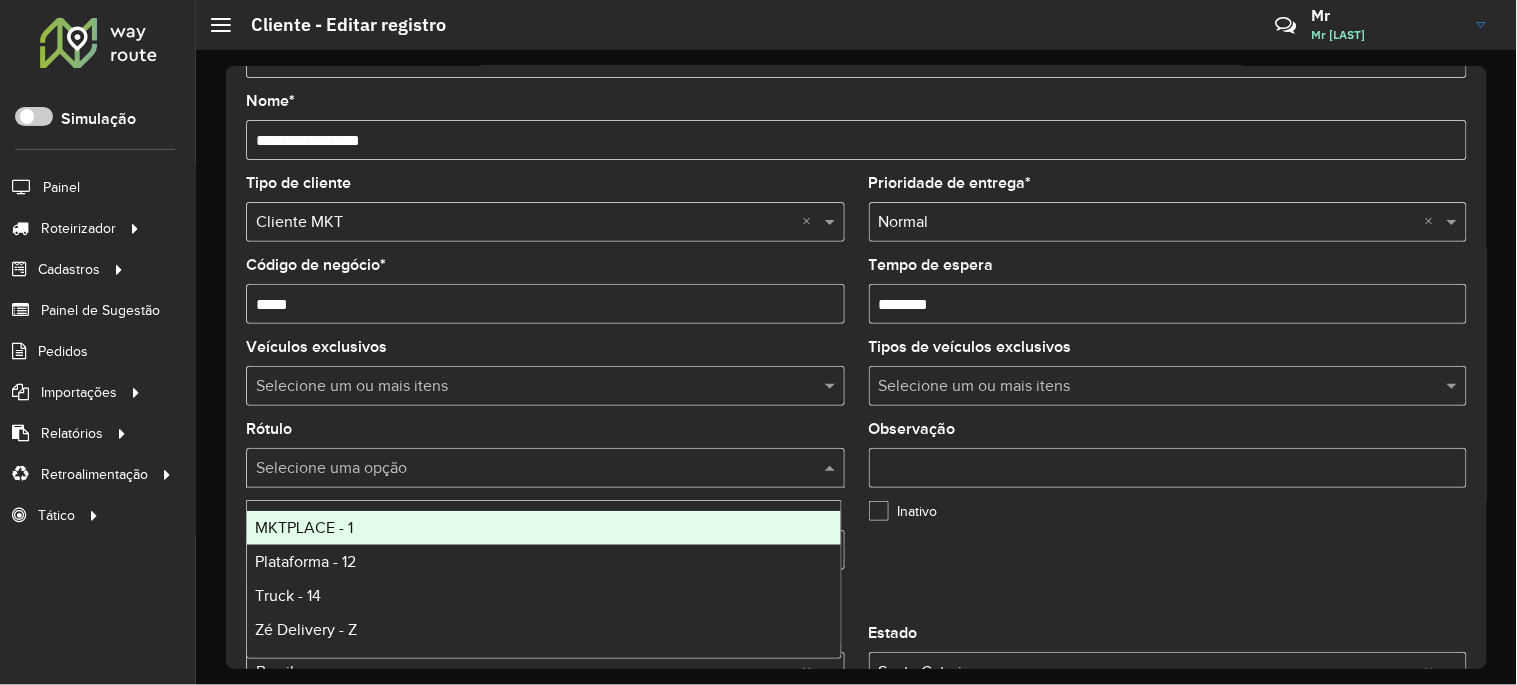 click at bounding box center [525, 469] 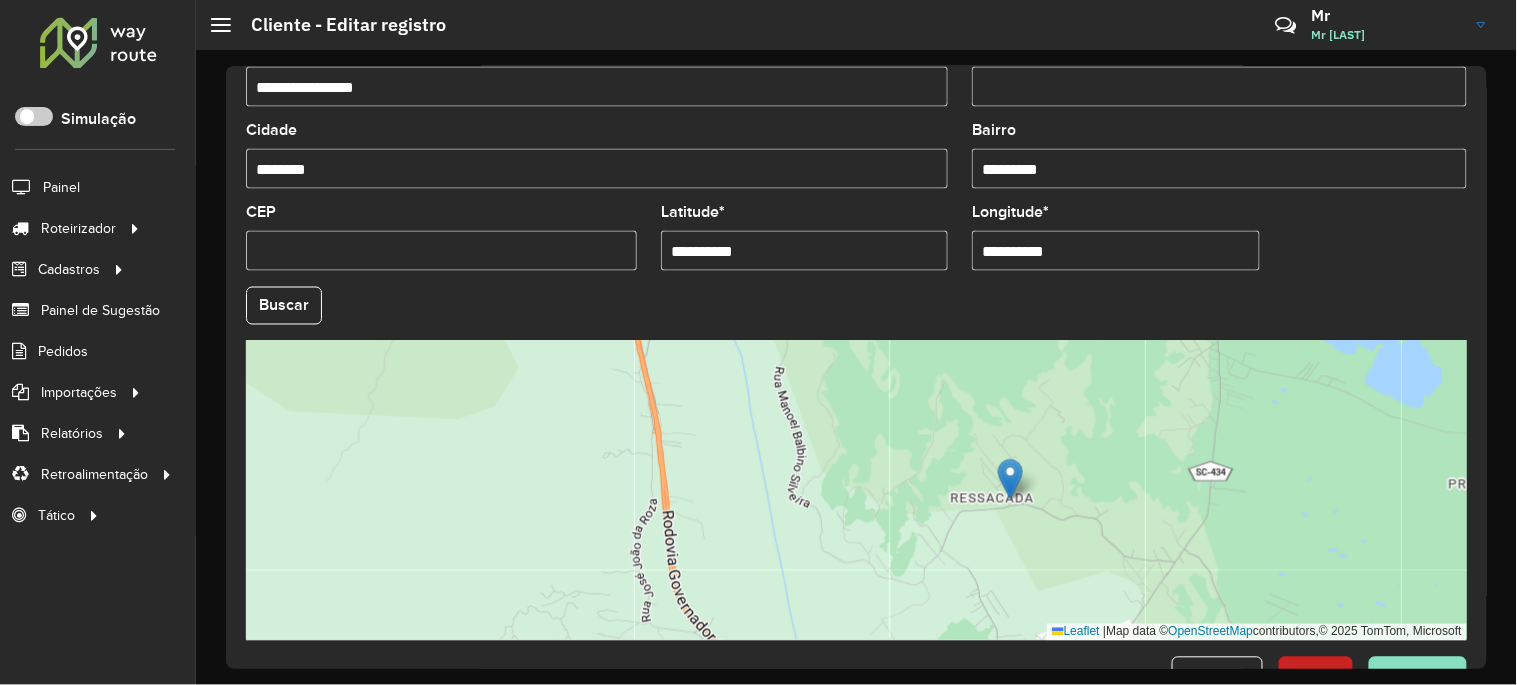 scroll, scrollTop: 806, scrollLeft: 0, axis: vertical 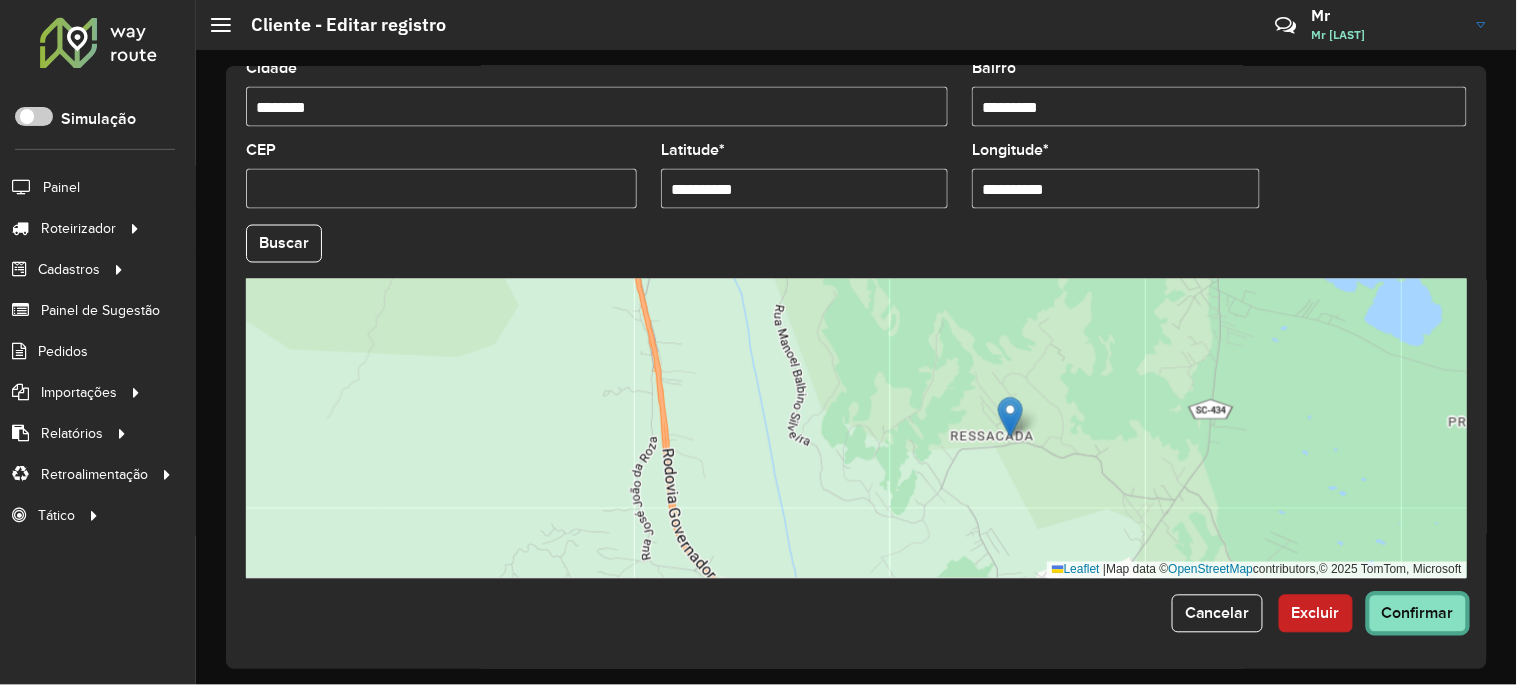 click on "Confirmar" 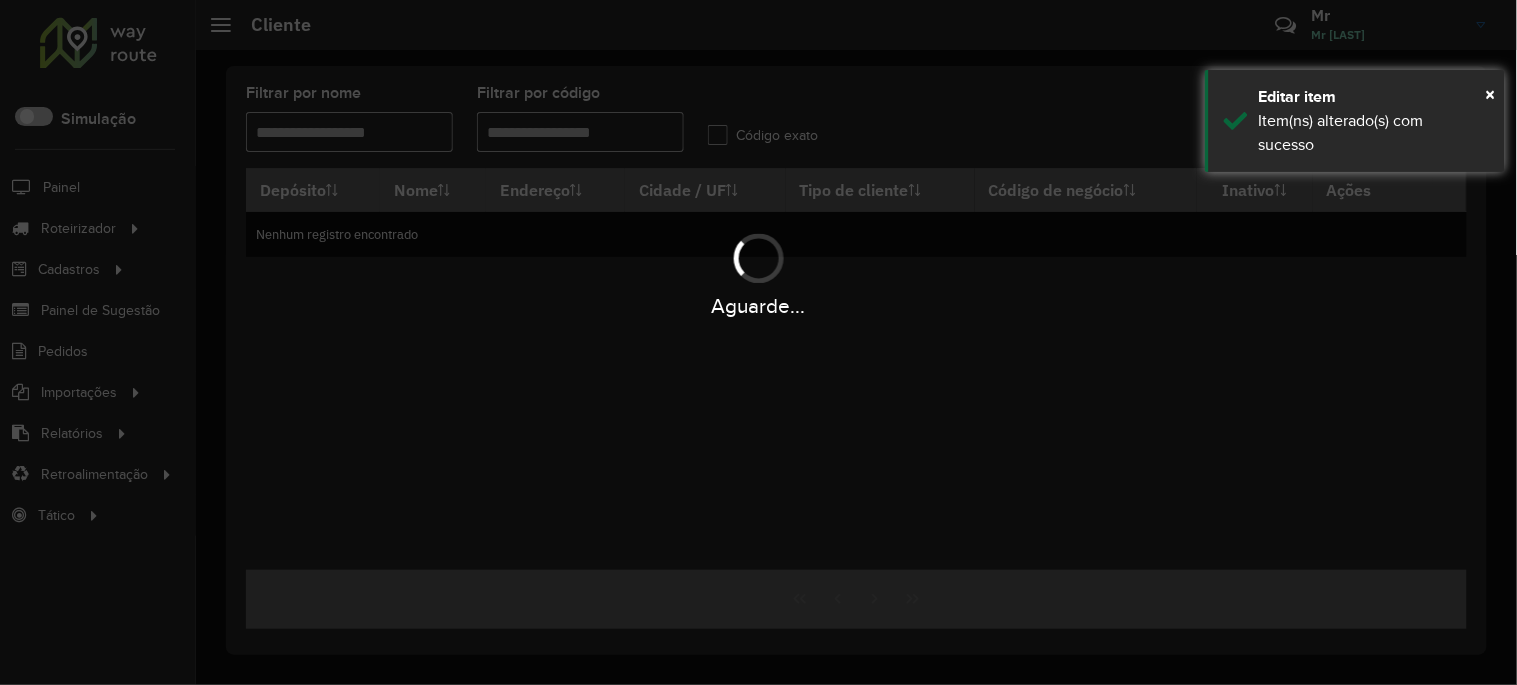 type on "*****" 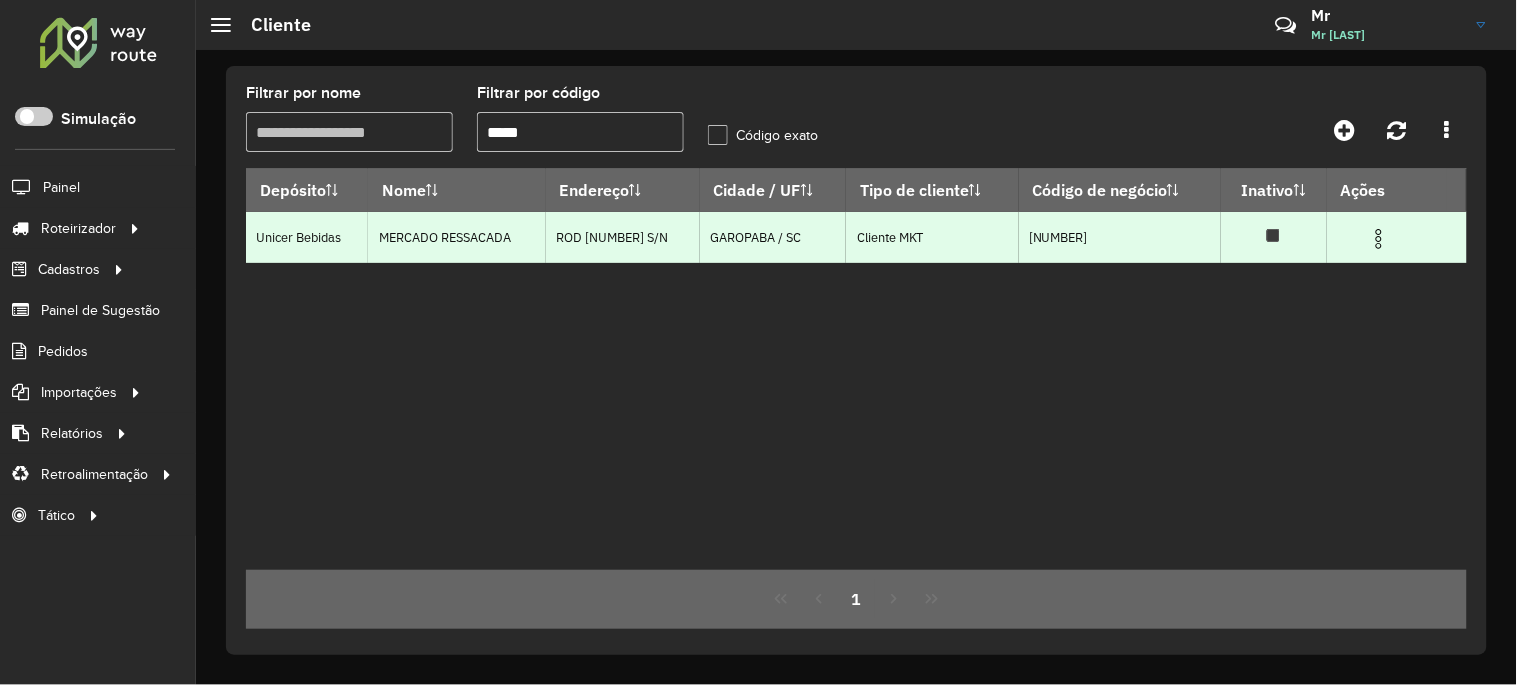 click at bounding box center [1379, 239] 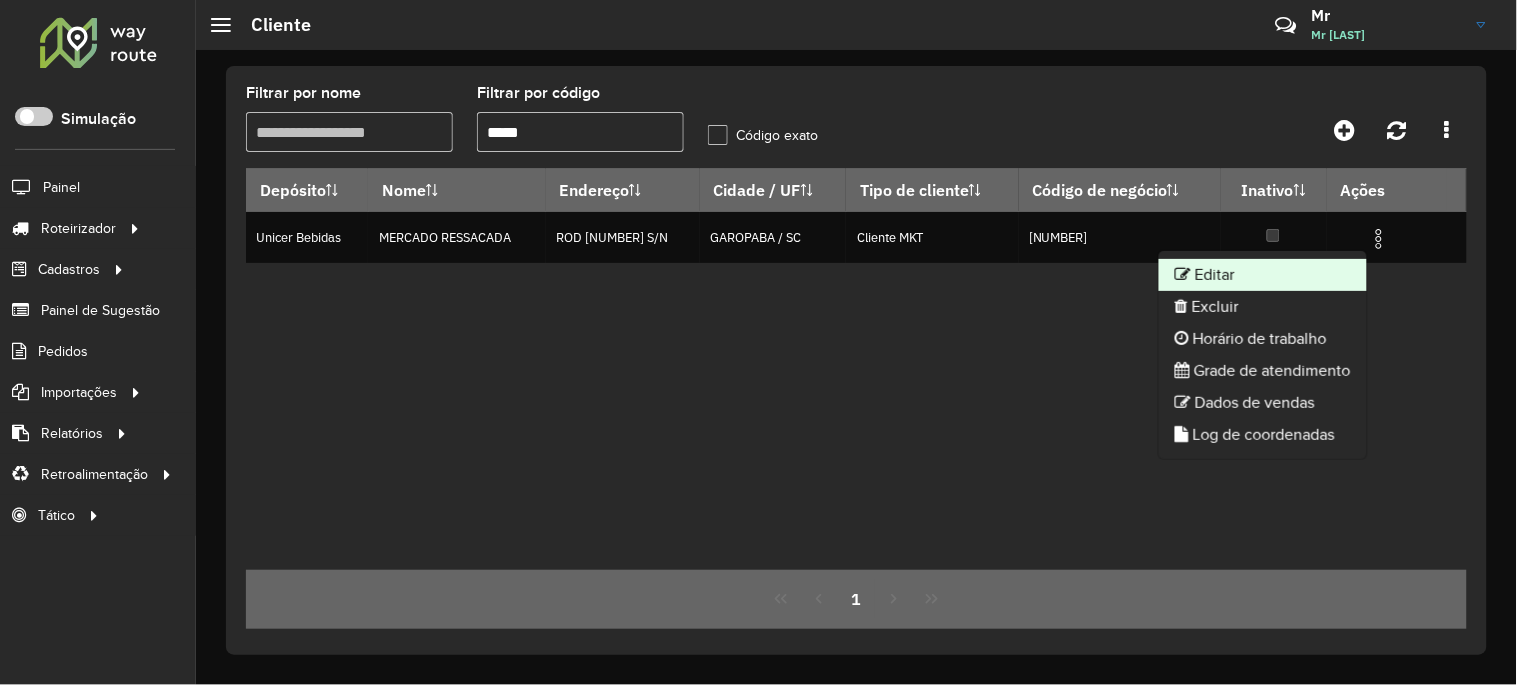 click on "Editar" 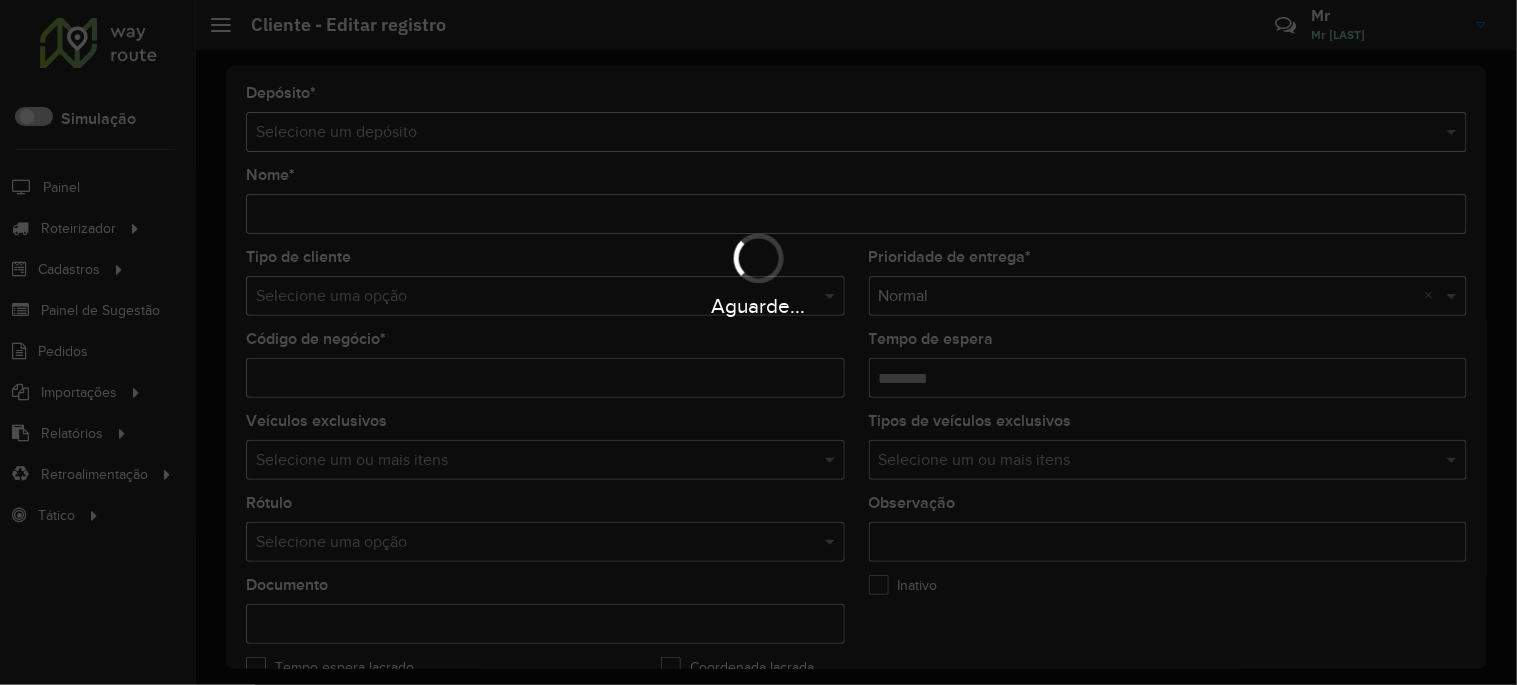 type on "**********" 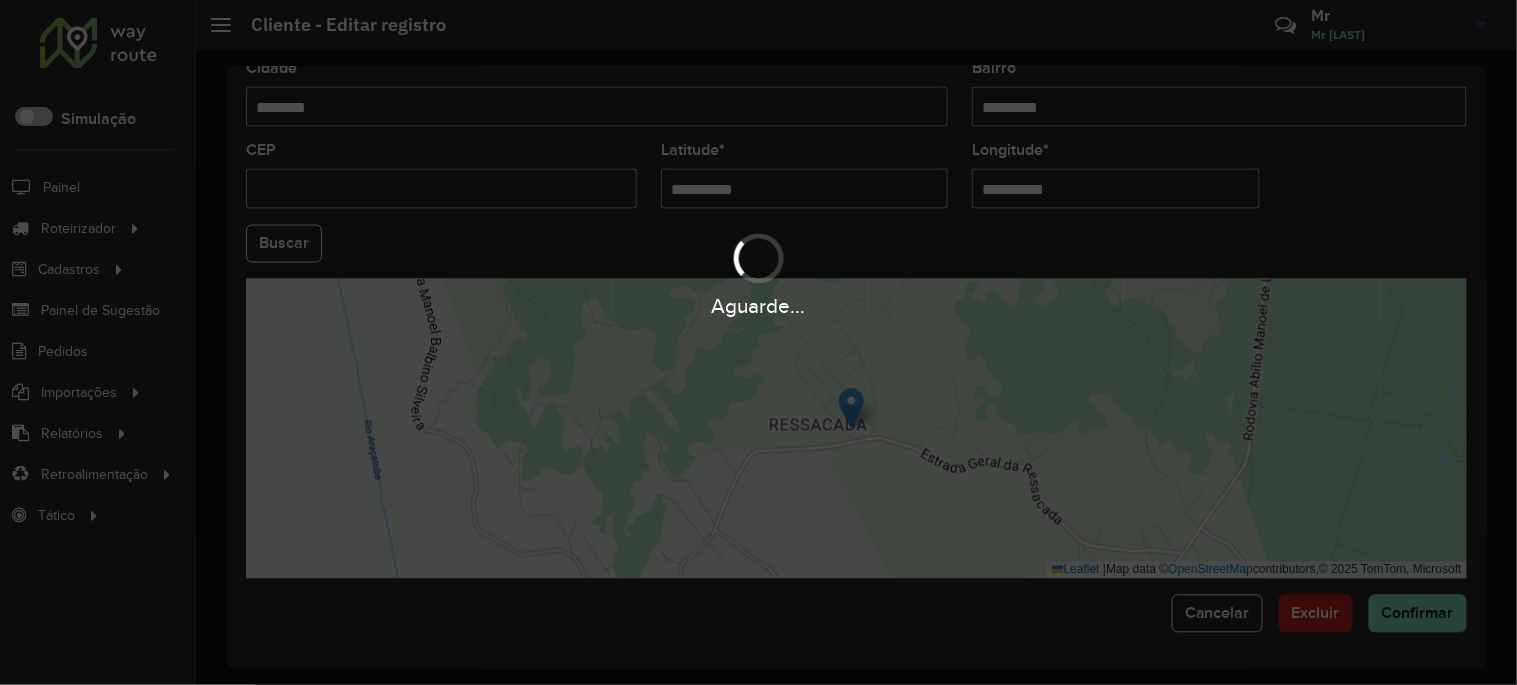 scroll, scrollTop: 806, scrollLeft: 0, axis: vertical 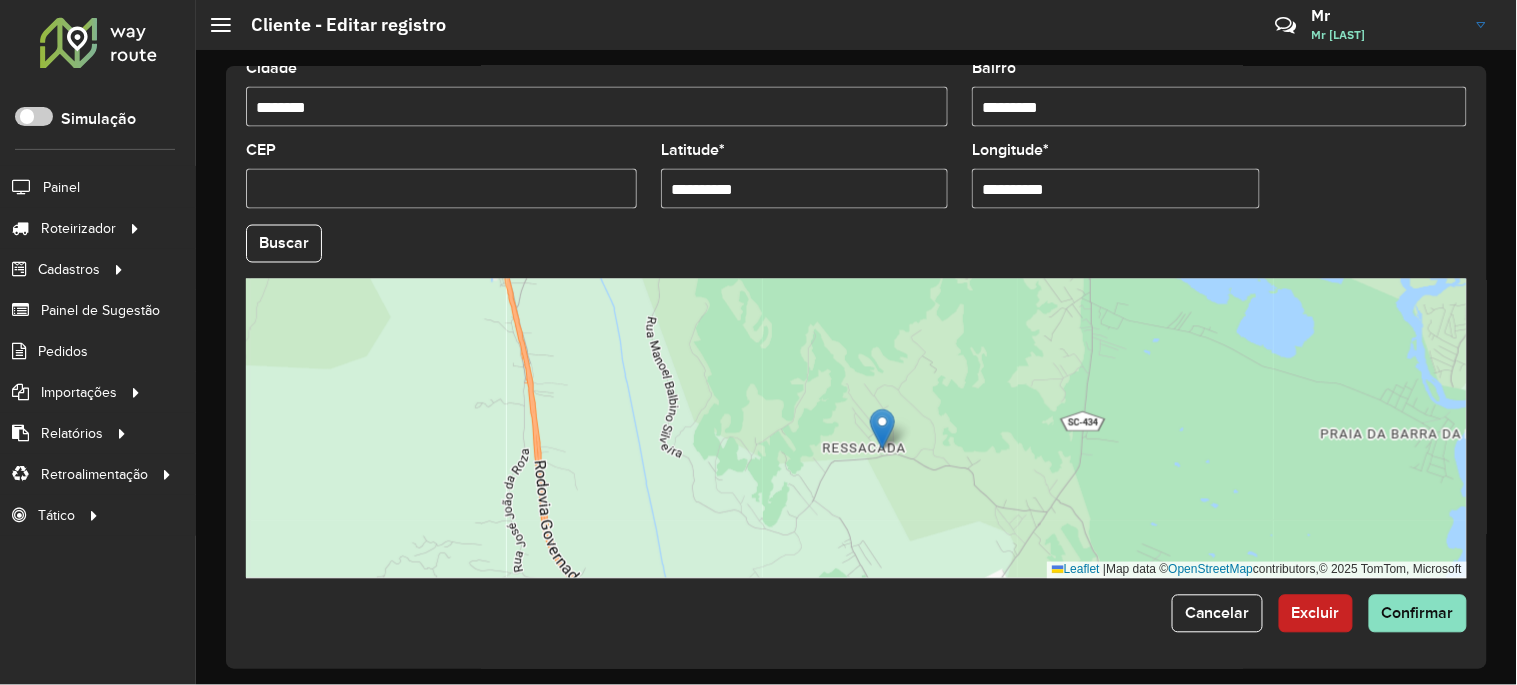 drag, startPoint x: 905, startPoint y: 261, endPoint x: 926, endPoint y: 312, distance: 55.154327 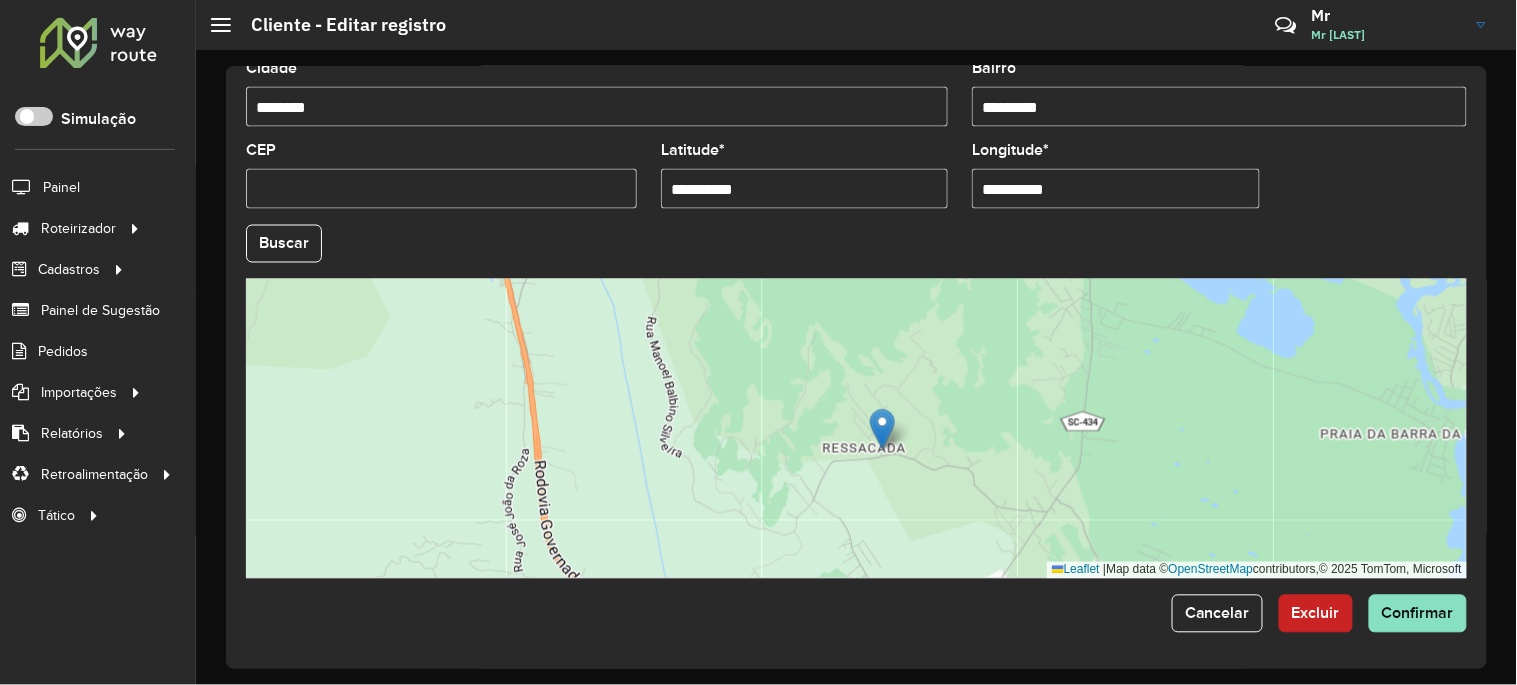 drag, startPoint x: 1382, startPoint y: 221, endPoint x: 1395, endPoint y: 273, distance: 53.600372 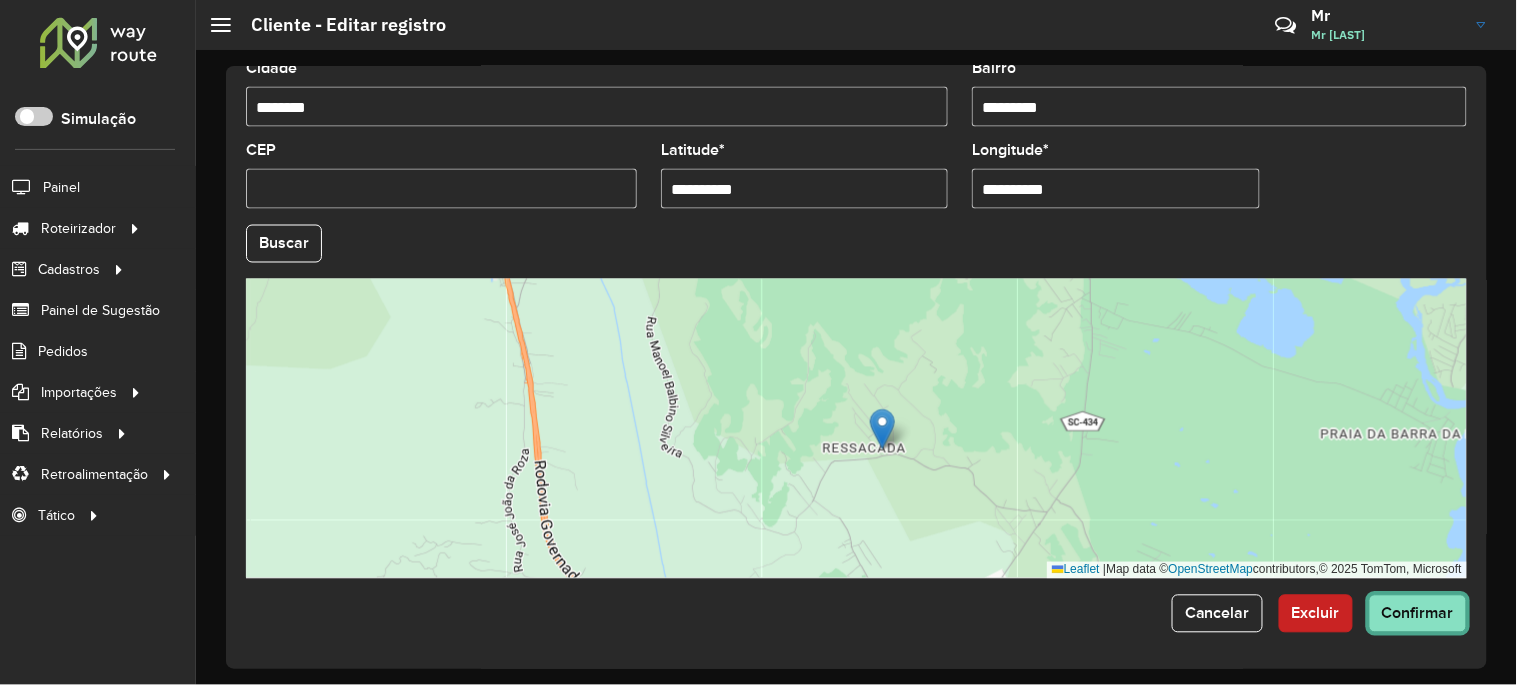 drag, startPoint x: 1416, startPoint y: 610, endPoint x: 1346, endPoint y: 606, distance: 70.11419 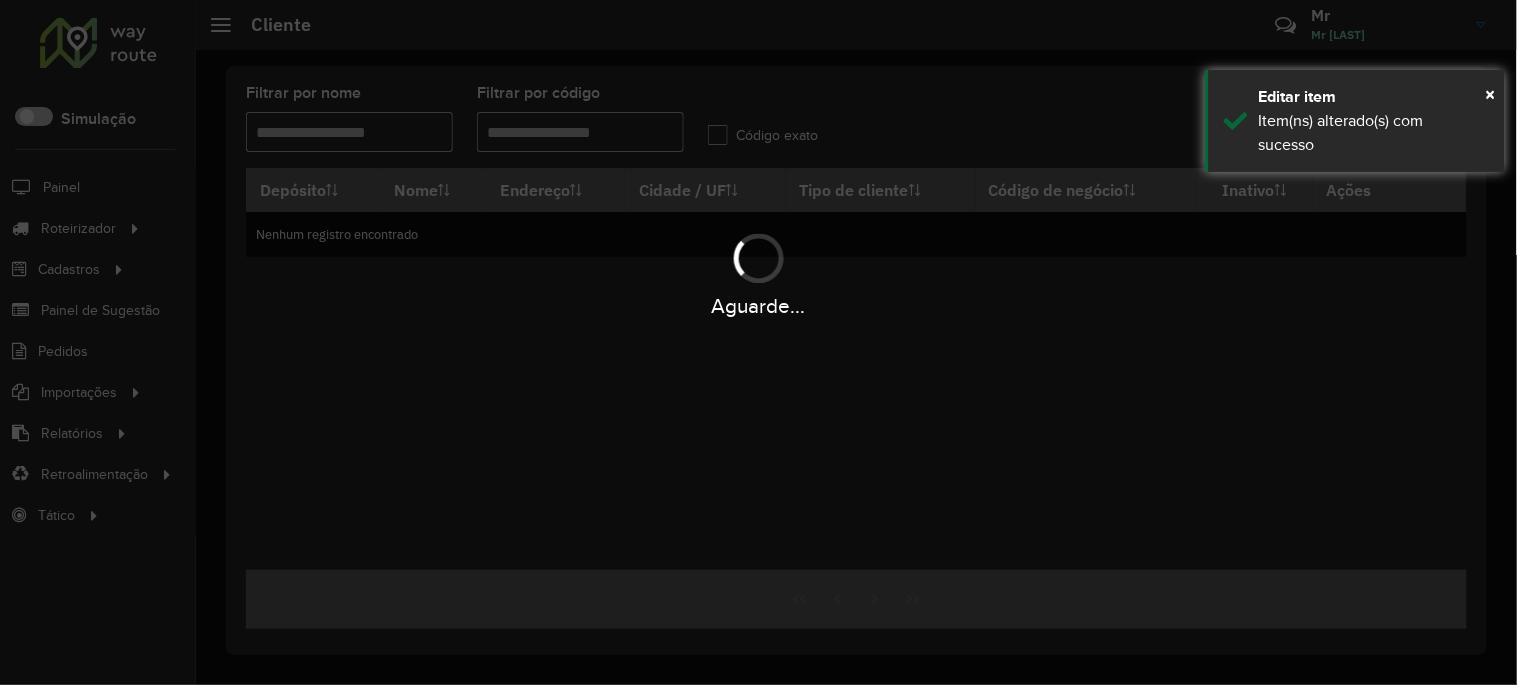 type on "*****" 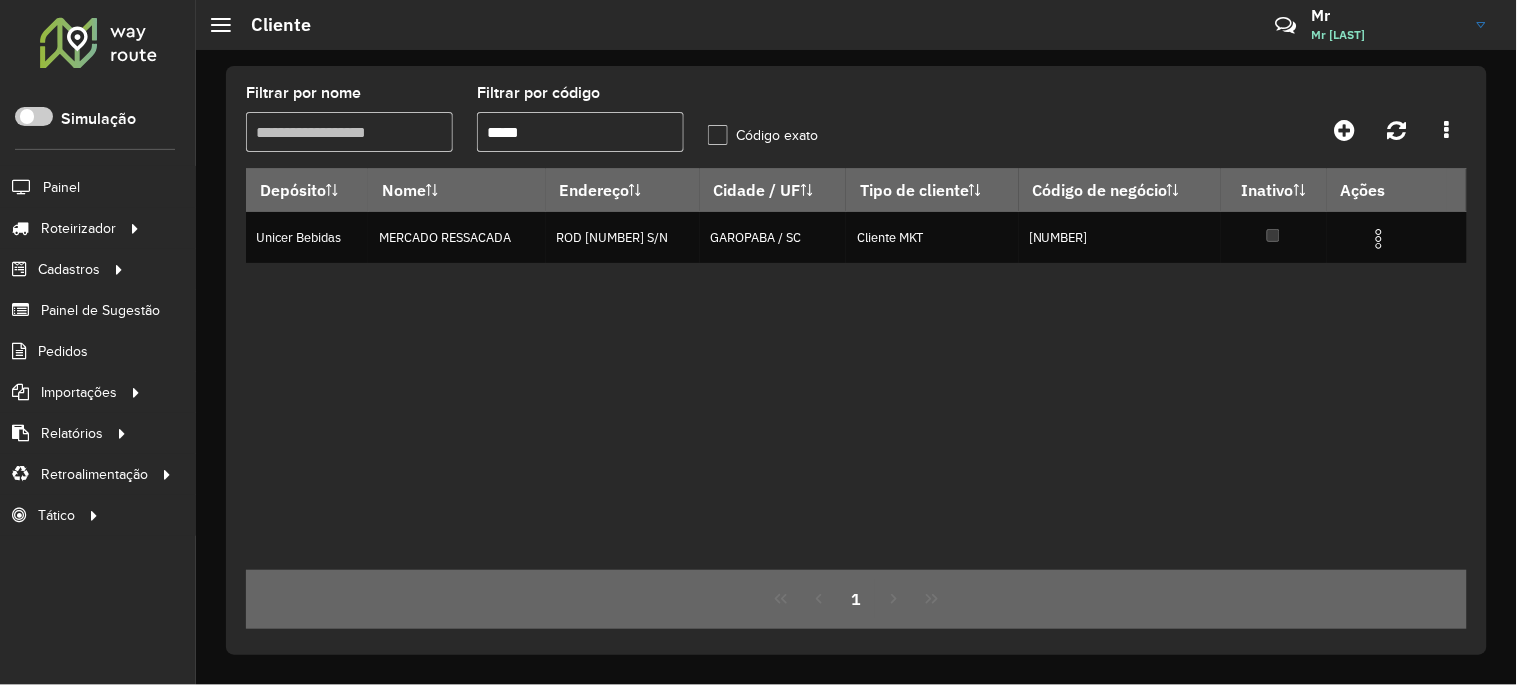 click 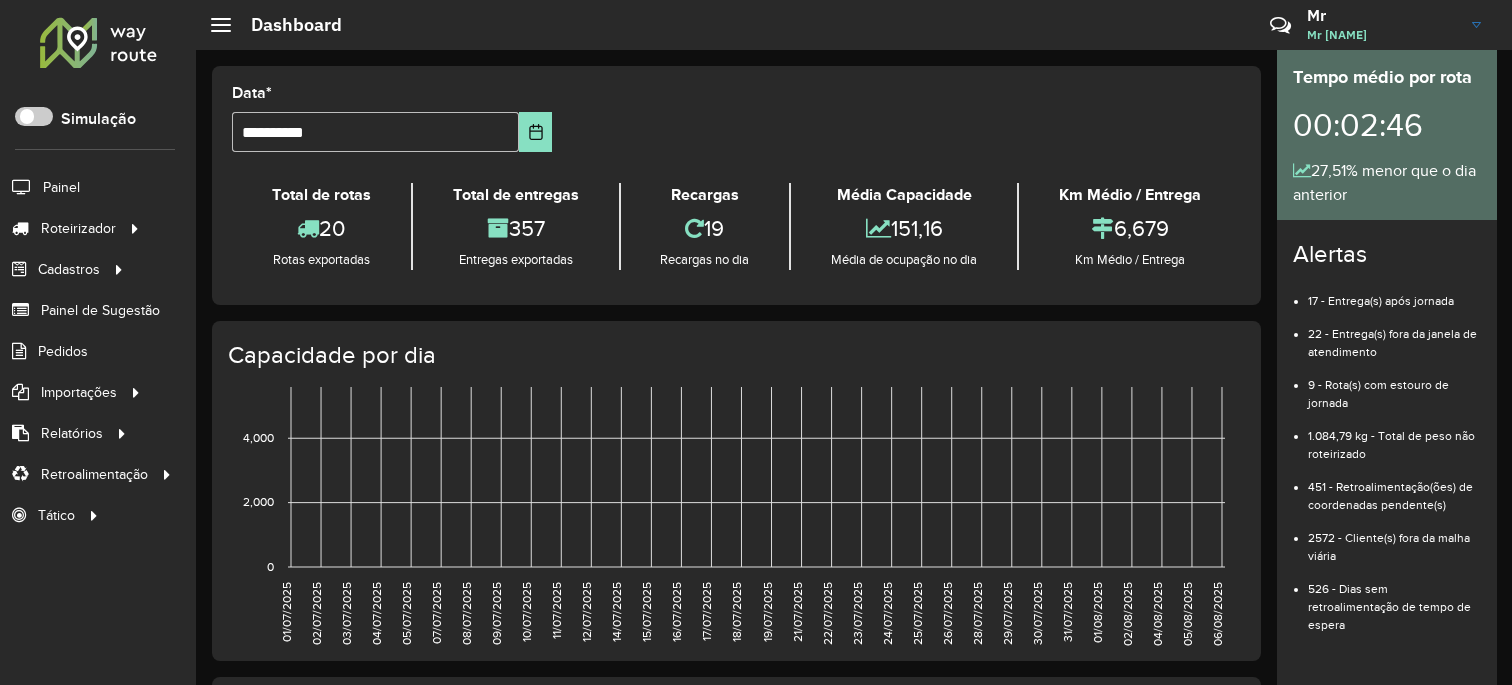 scroll, scrollTop: 0, scrollLeft: 0, axis: both 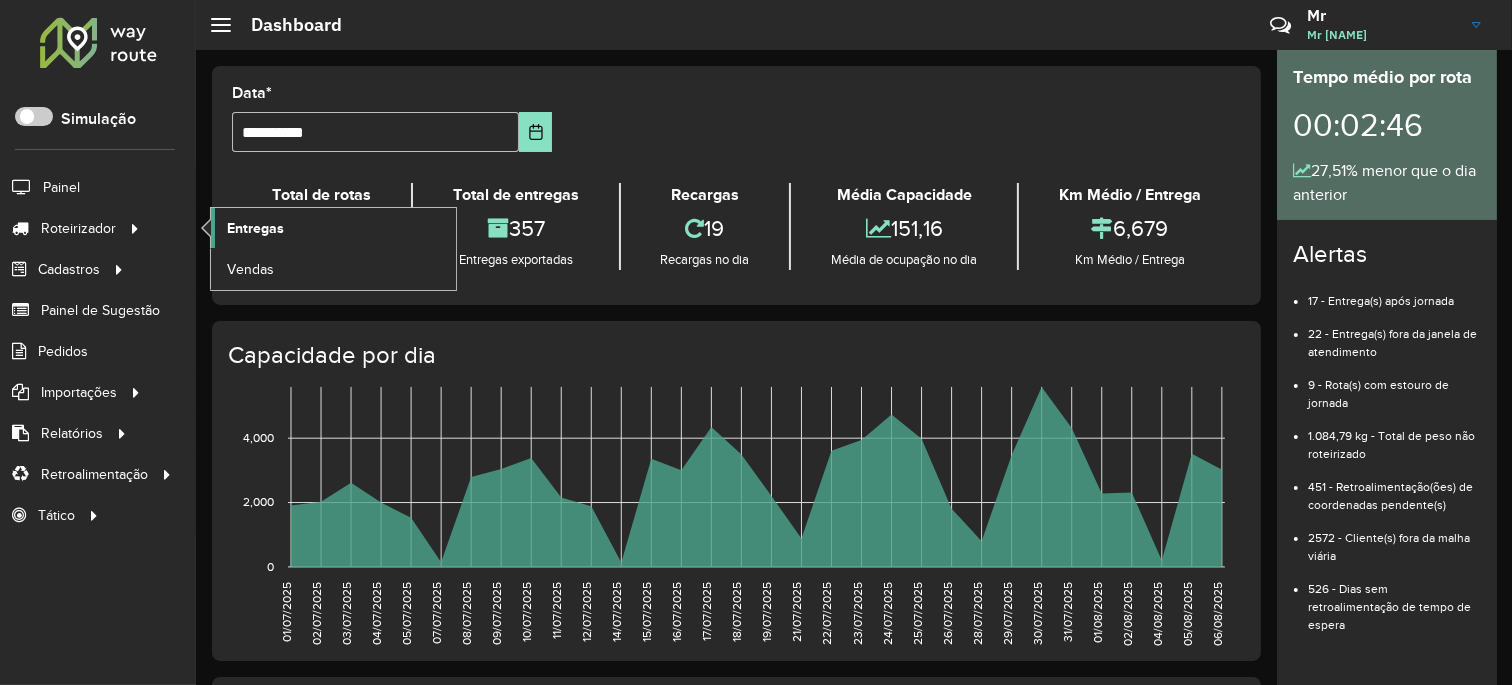 click on "Entregas" 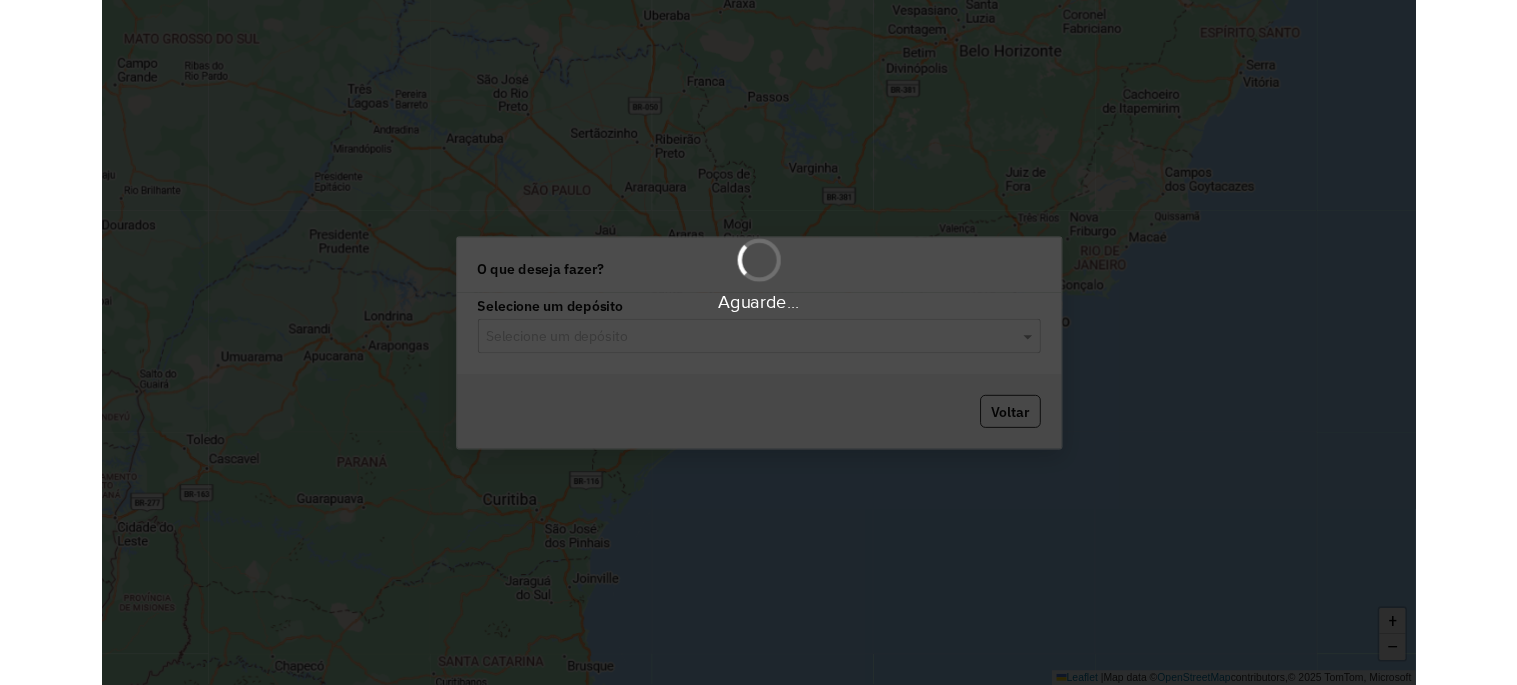 scroll, scrollTop: 0, scrollLeft: 0, axis: both 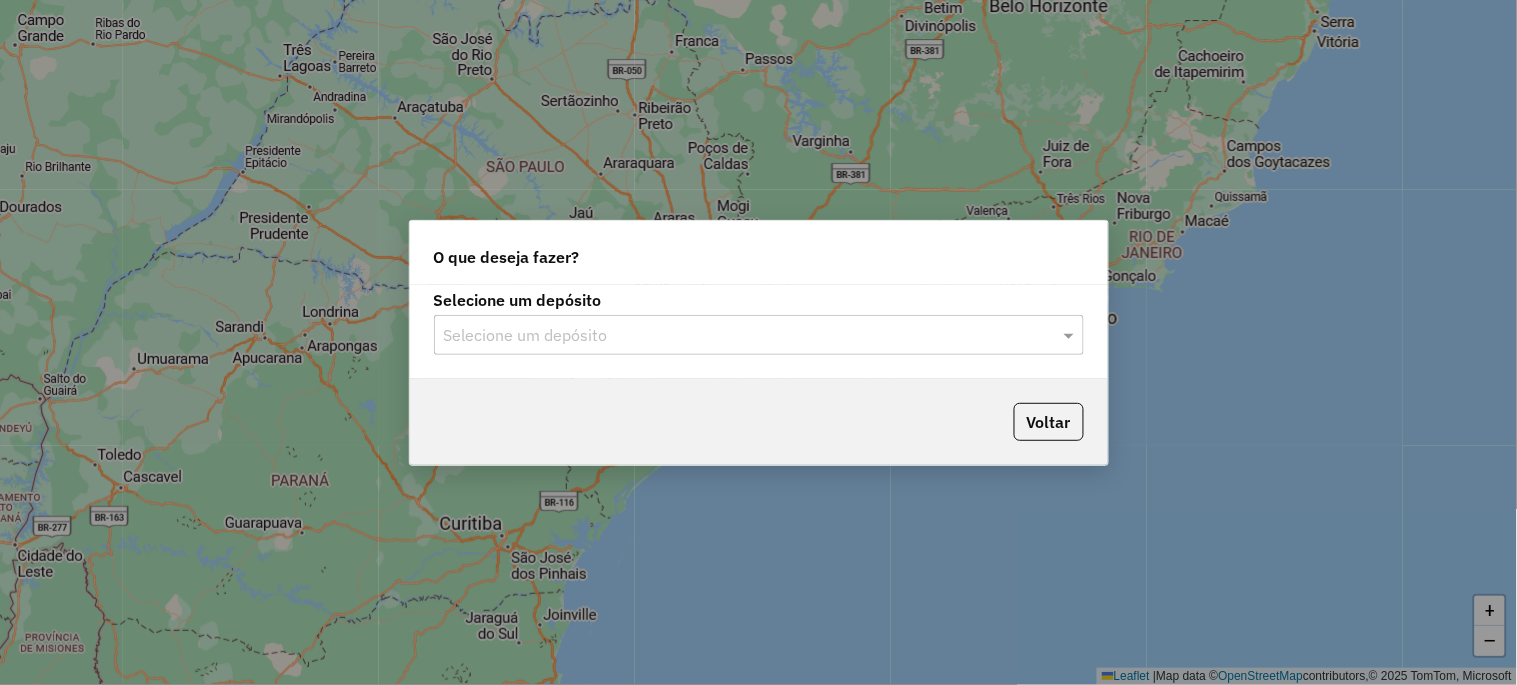 click 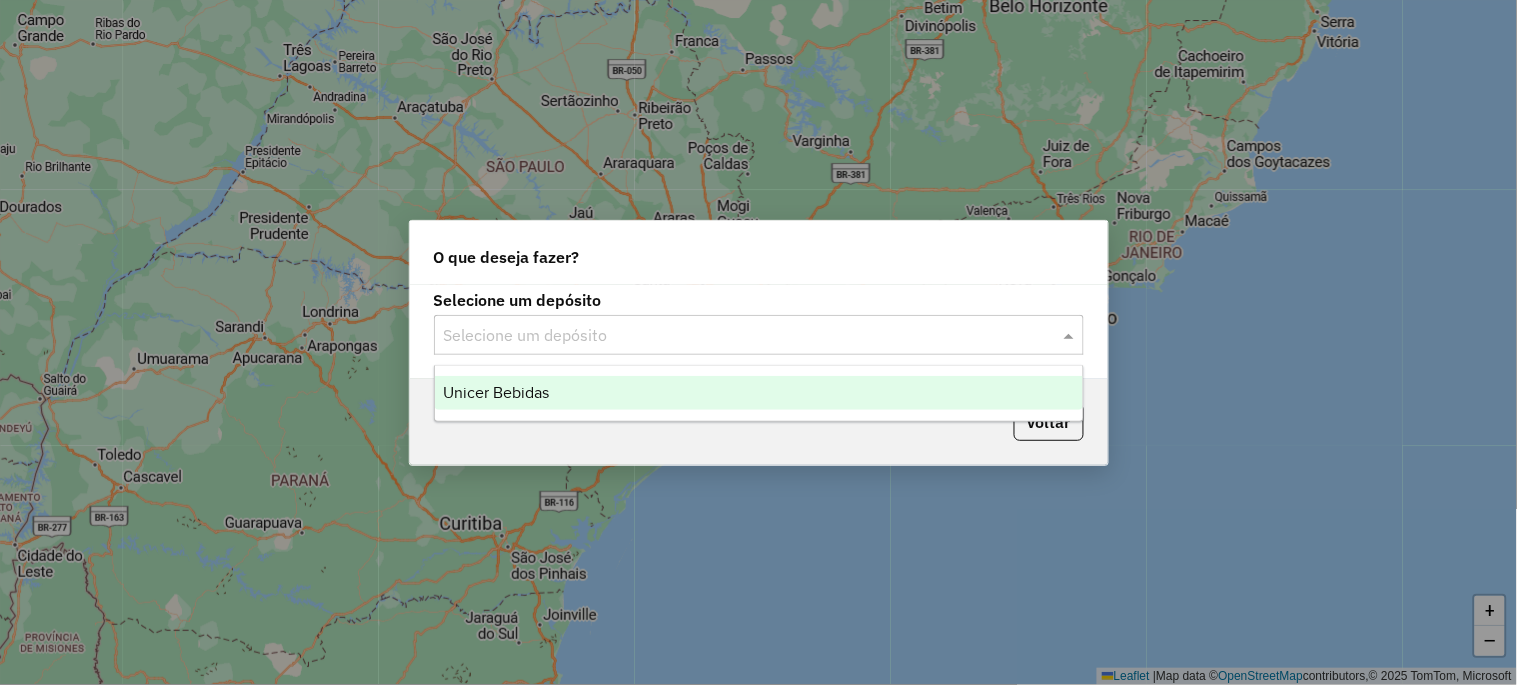 click on "Unicer Bebidas" at bounding box center (496, 392) 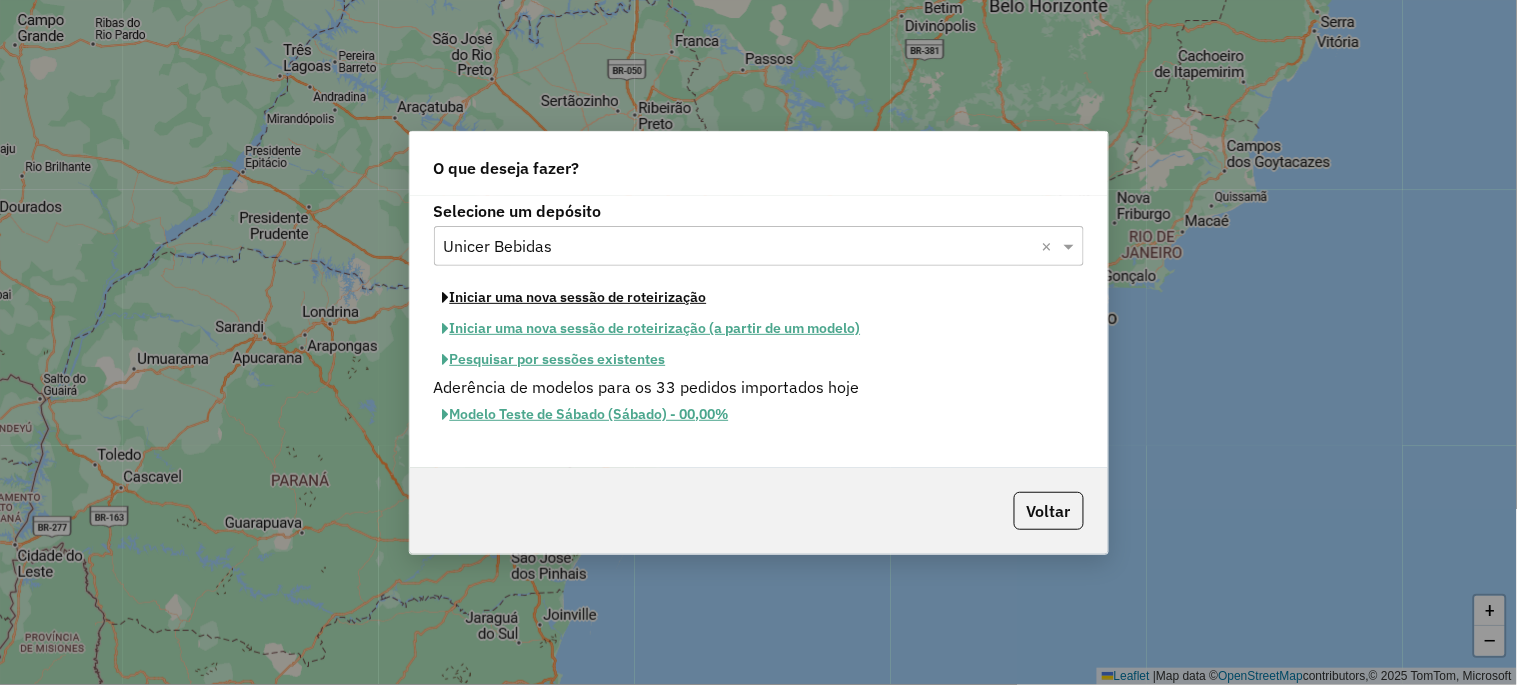 click on "Iniciar uma nova sessão de roteirização" 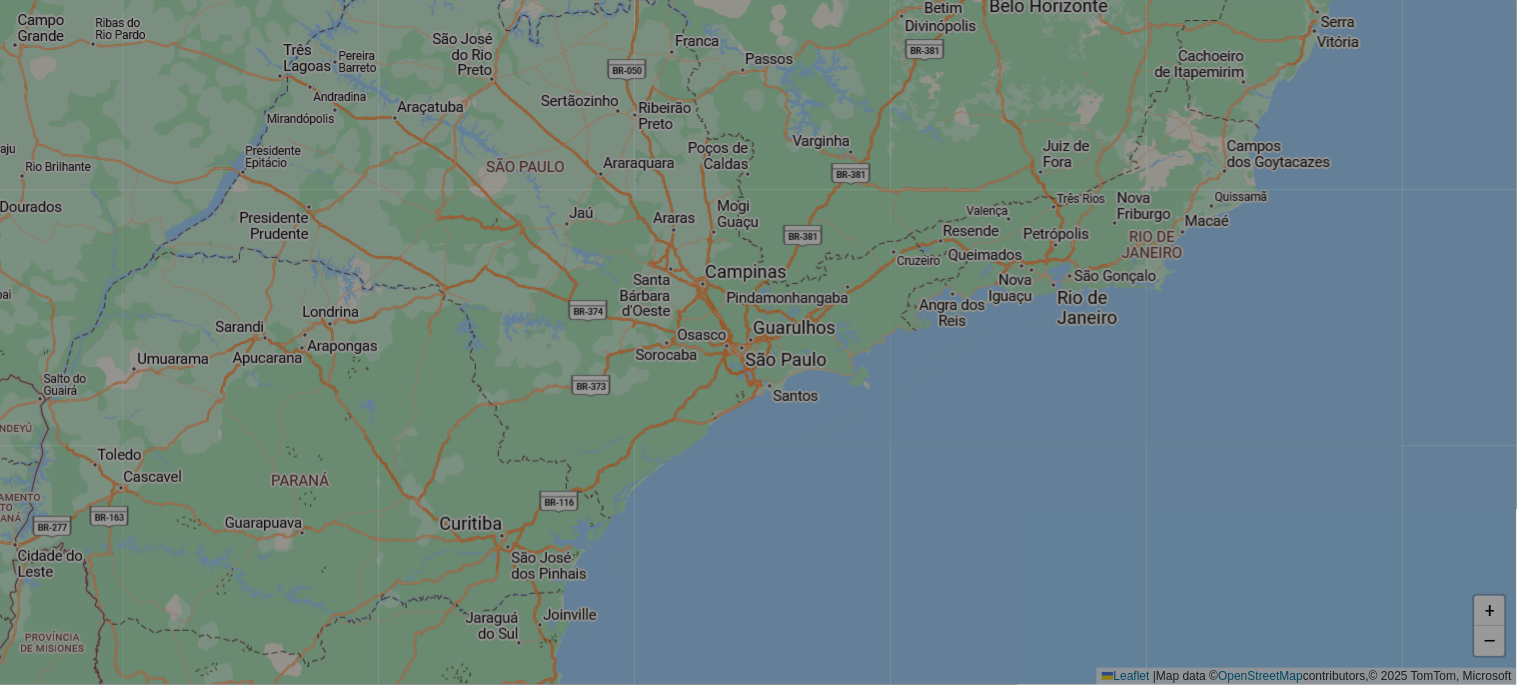 select on "*" 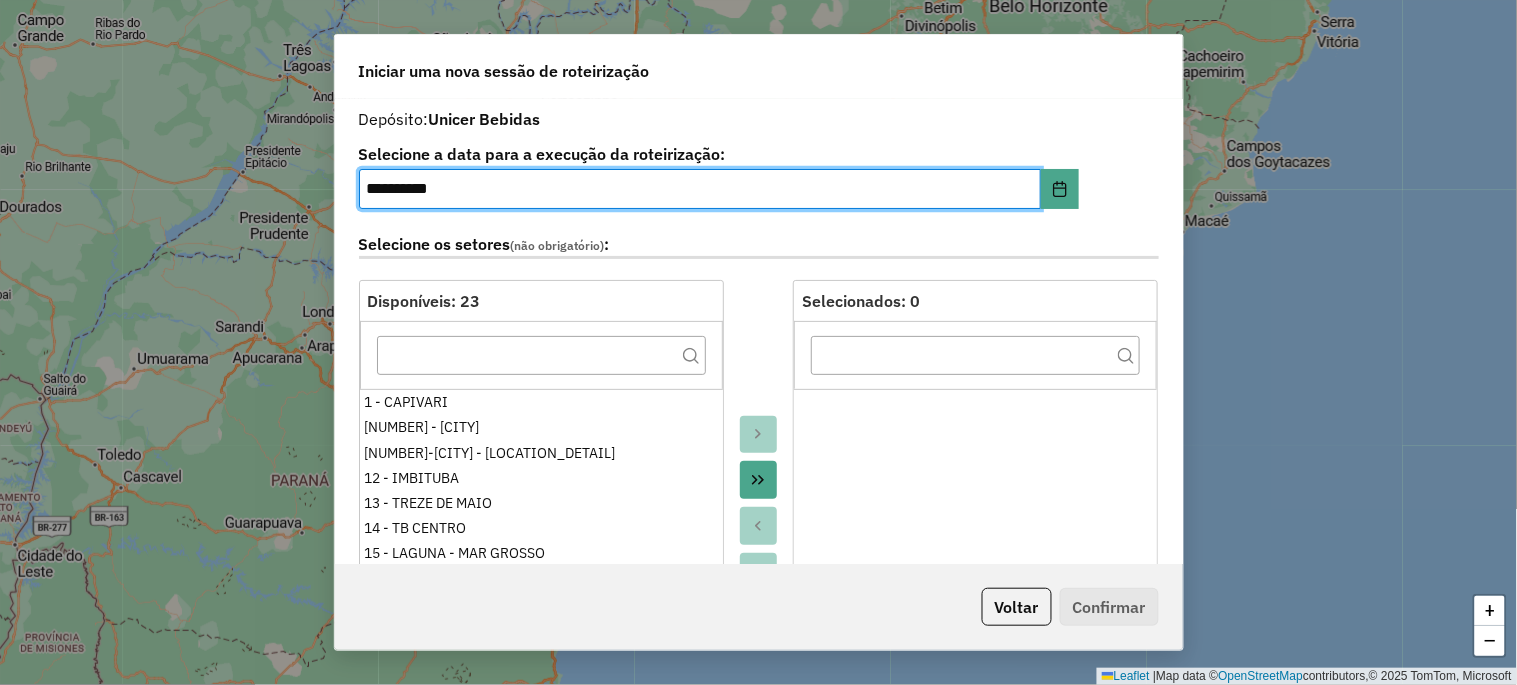 click on "**********" at bounding box center (700, 189) 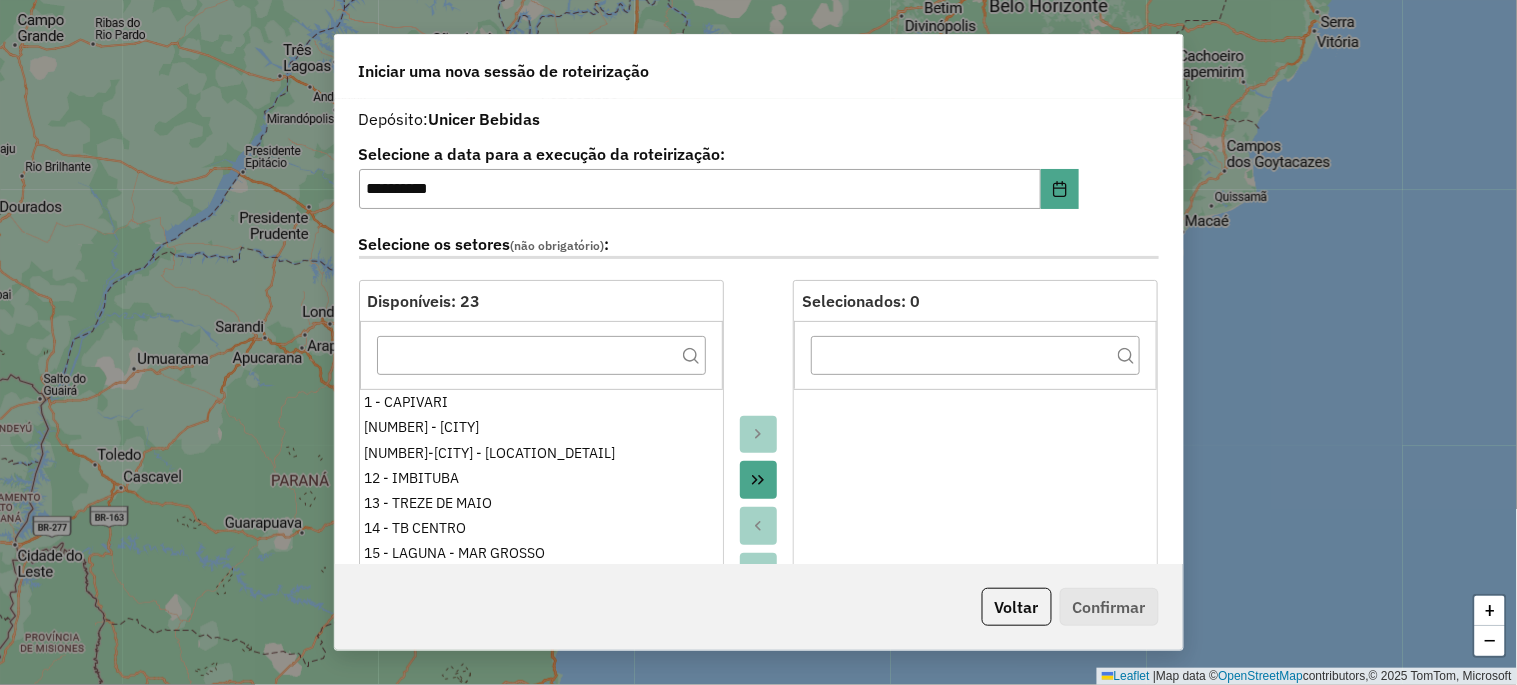 click 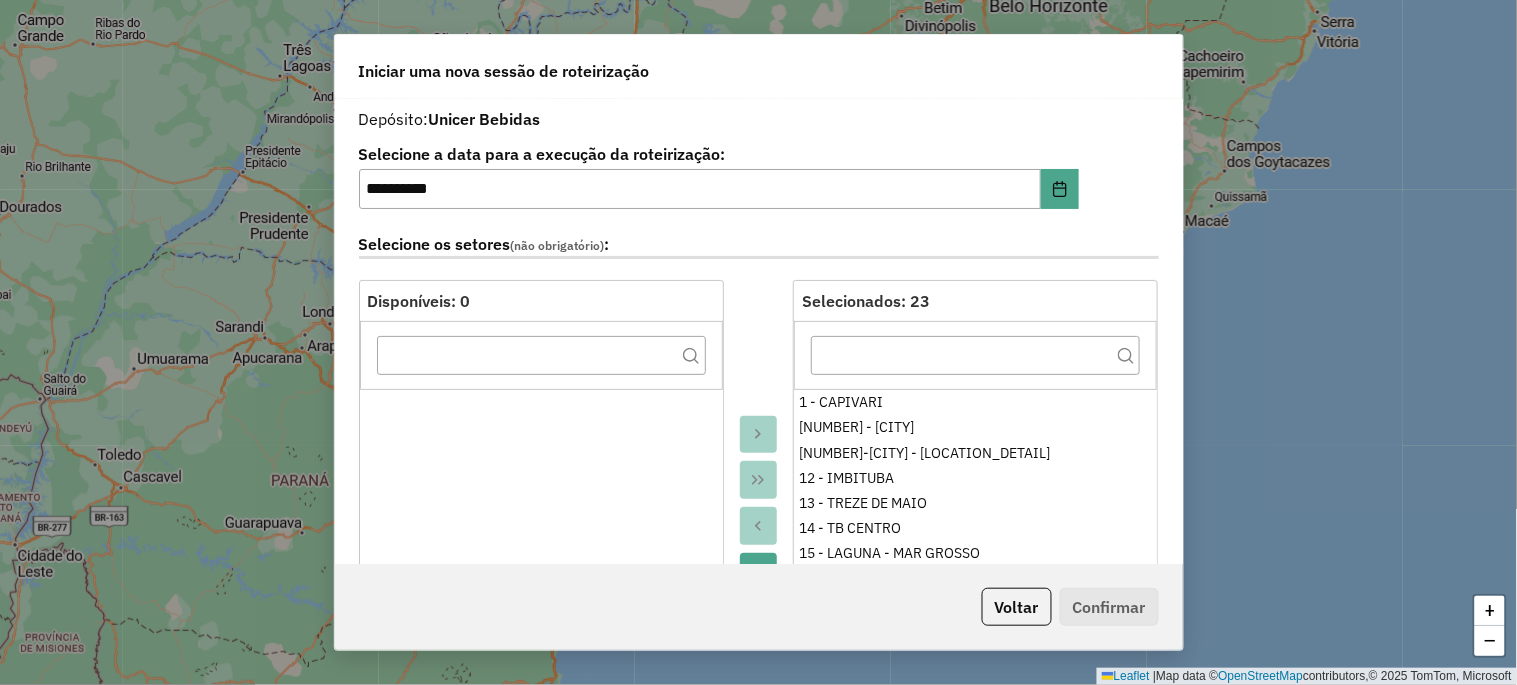 scroll, scrollTop: 260, scrollLeft: 0, axis: vertical 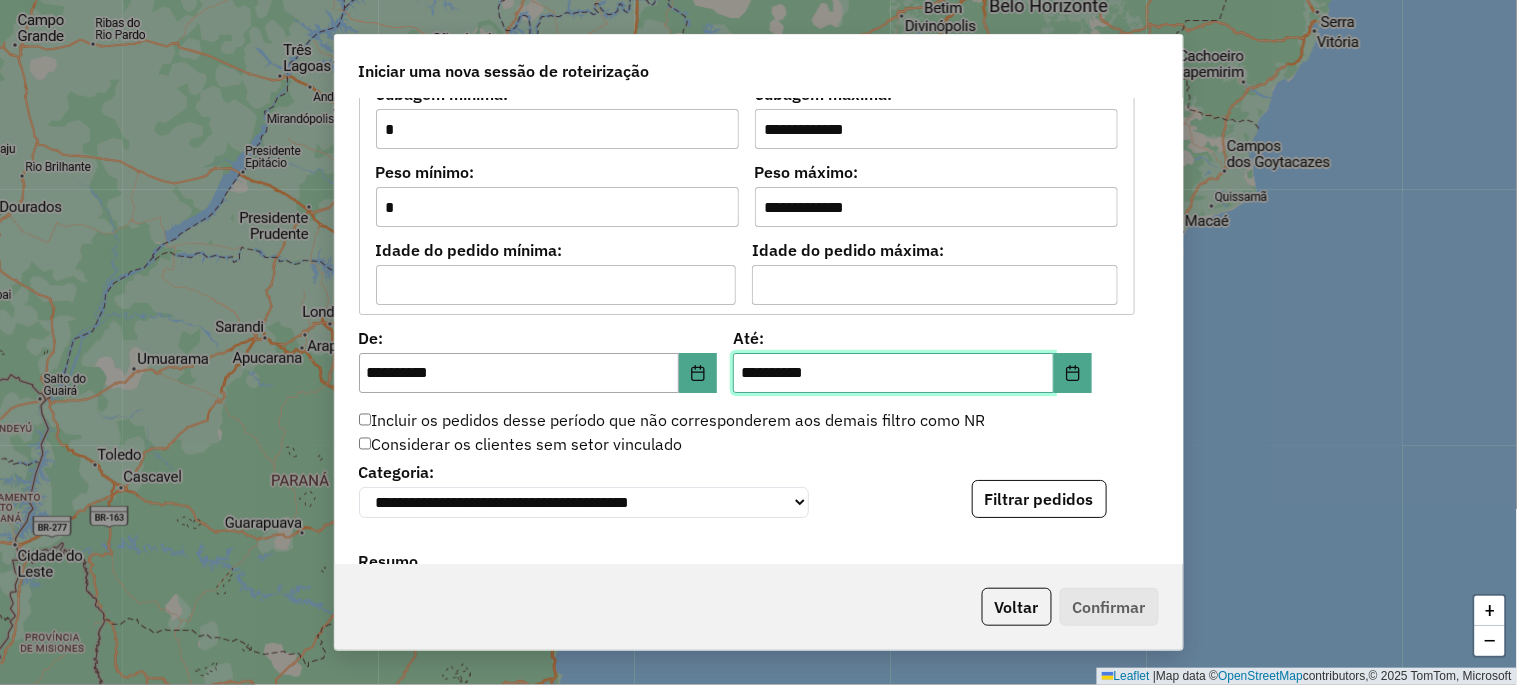 click on "**********" at bounding box center [893, 373] 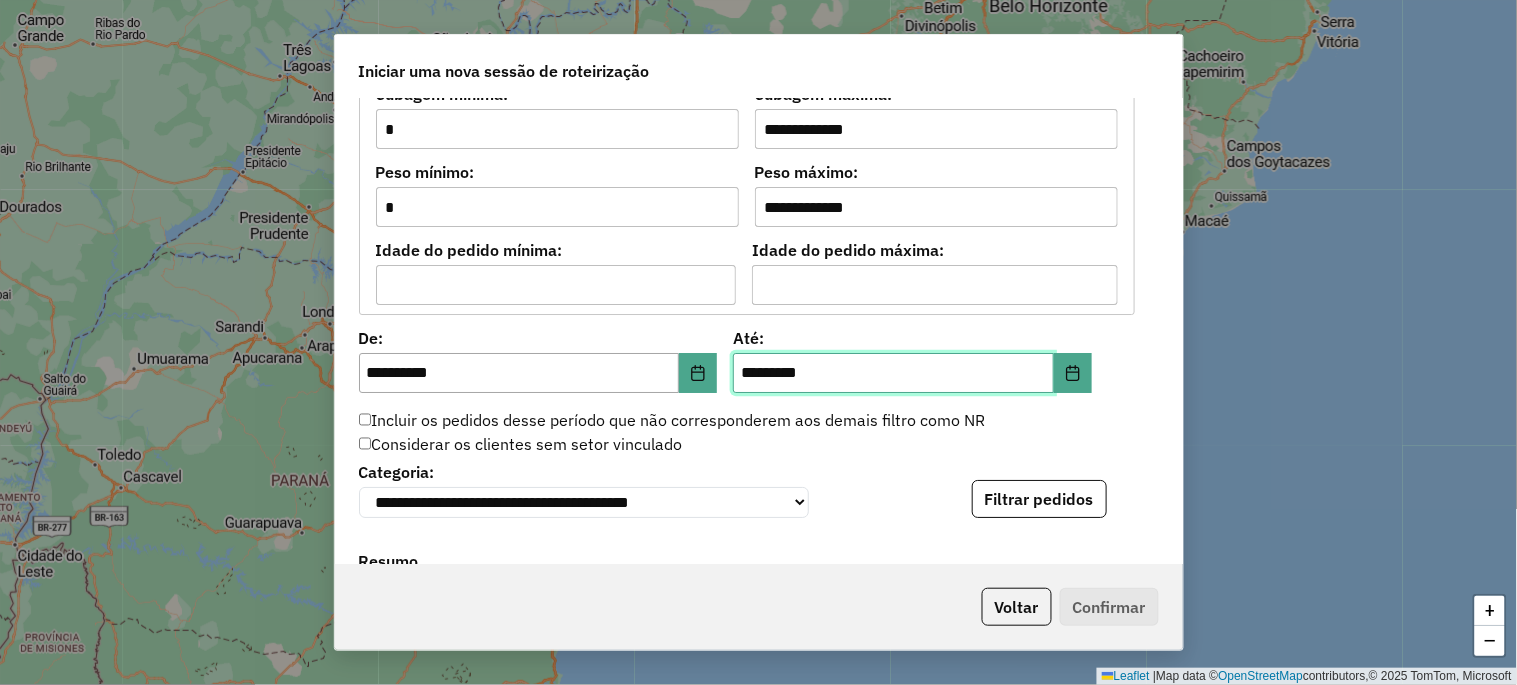 type on "**********" 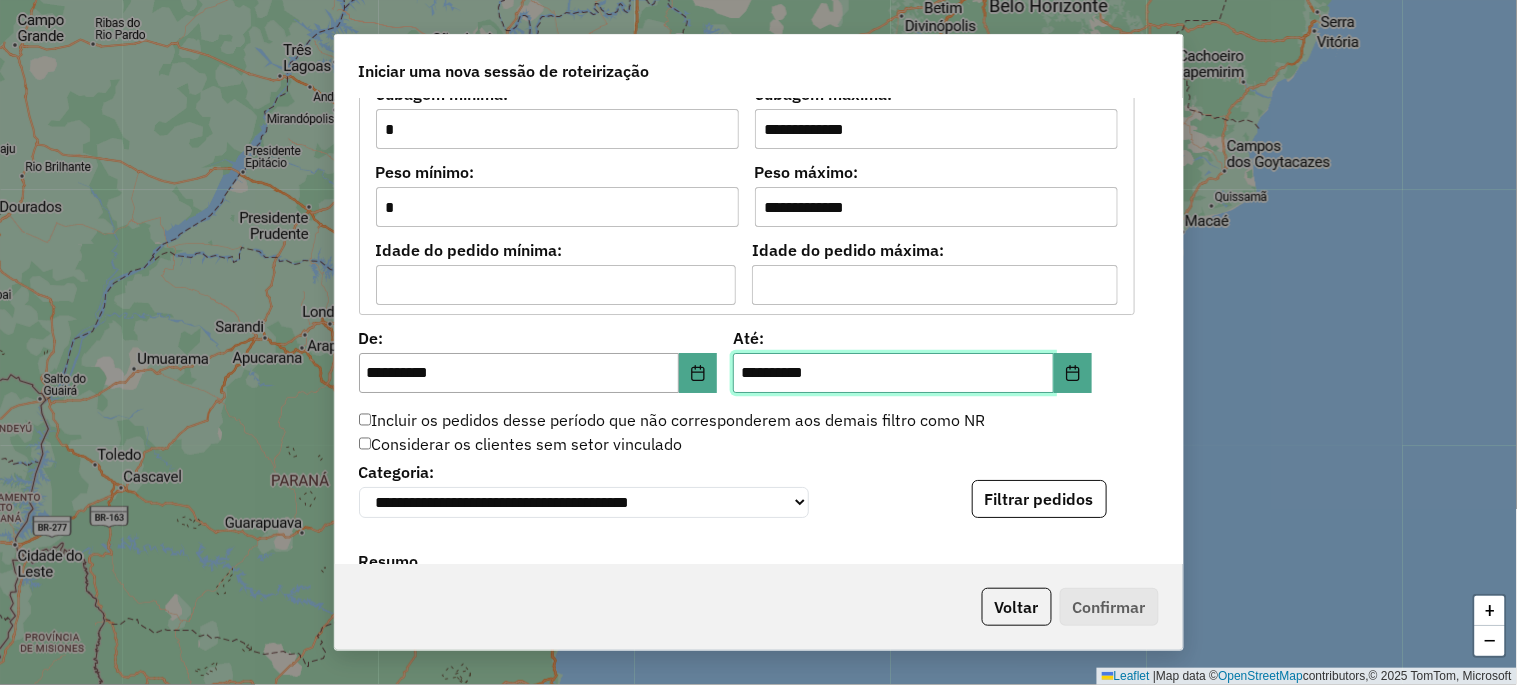 type on "**********" 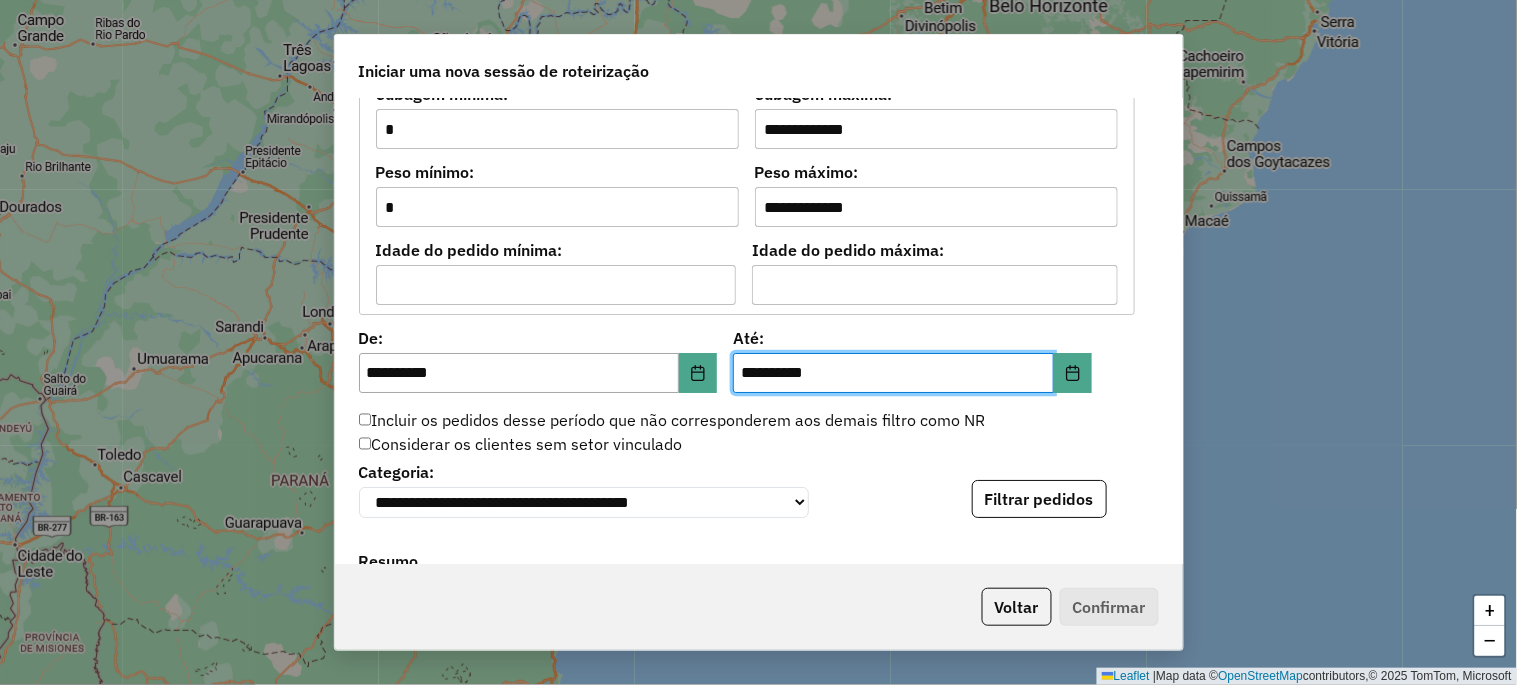 drag, startPoint x: 897, startPoint y: 482, endPoint x: 913, endPoint y: 486, distance: 16.492422 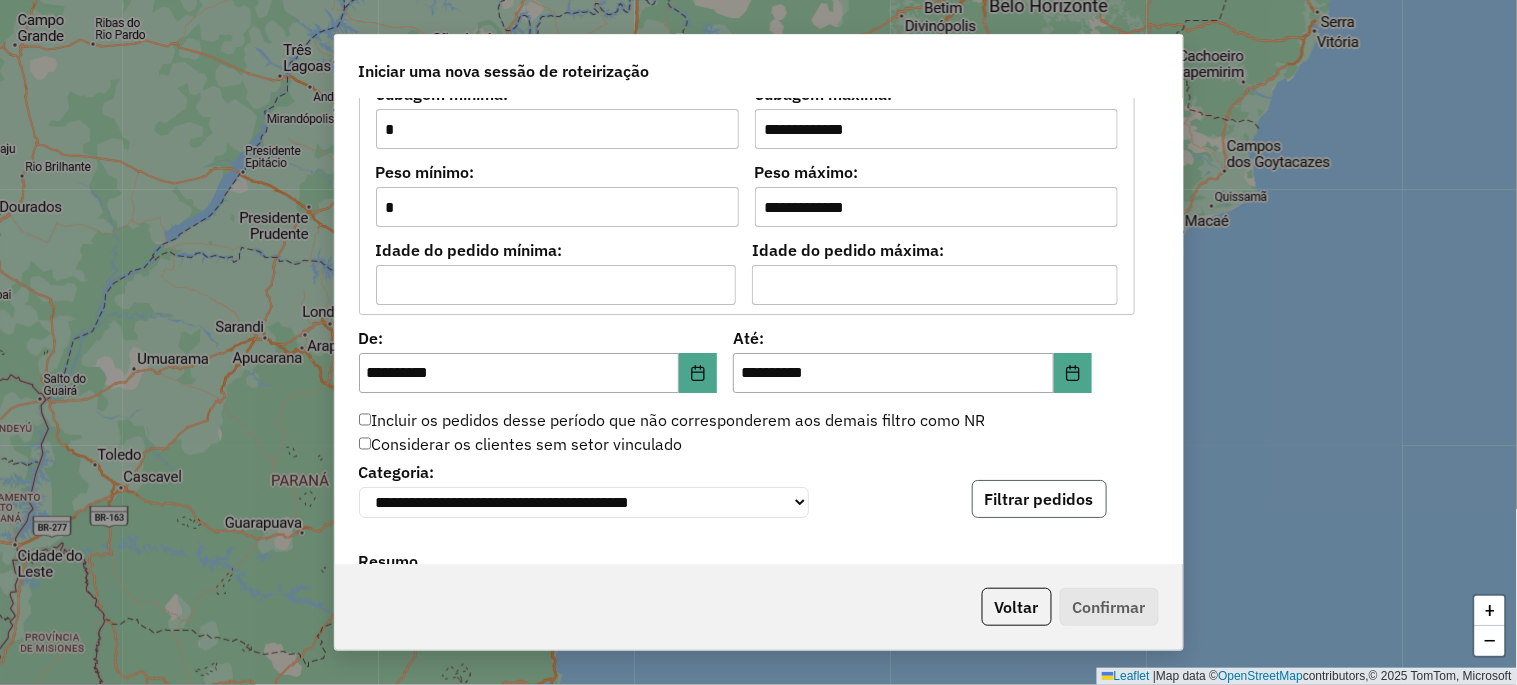 click on "Filtrar pedidos" 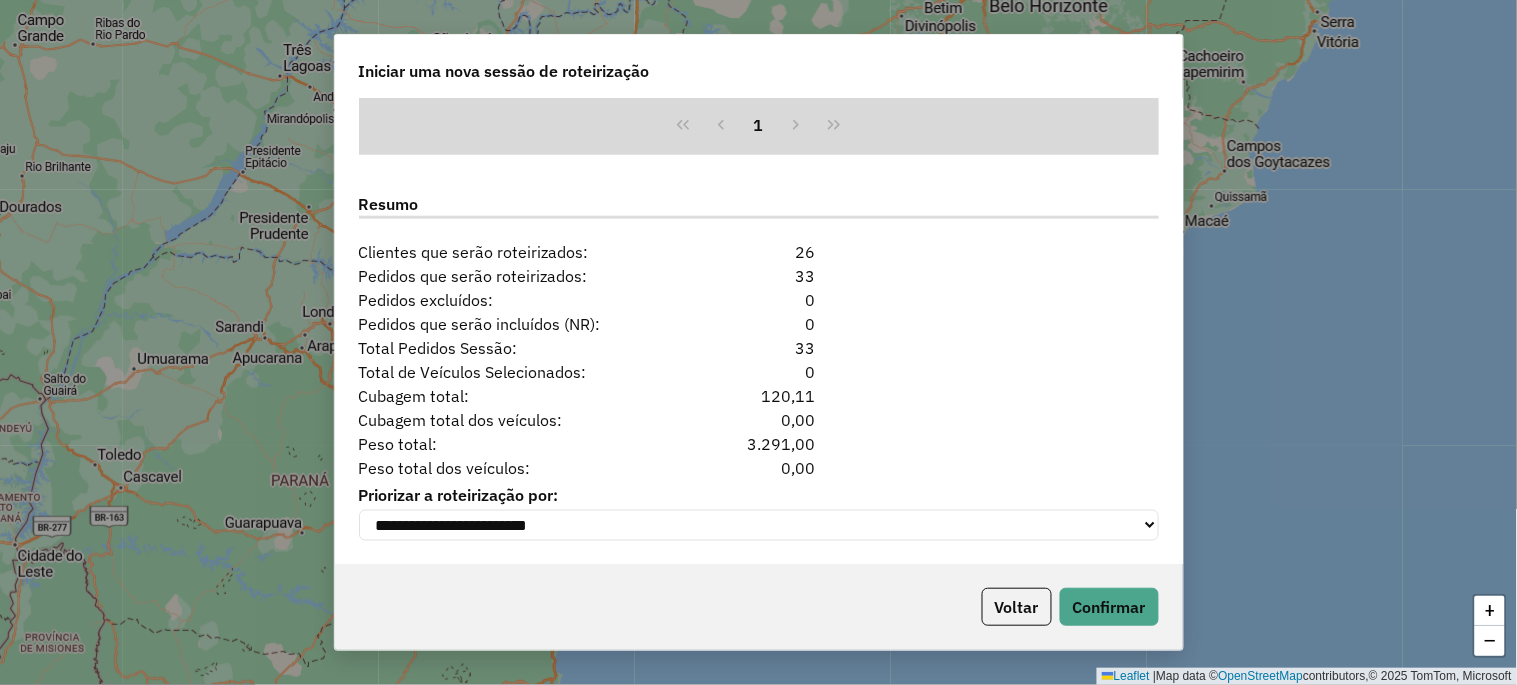 scroll, scrollTop: 2480, scrollLeft: 0, axis: vertical 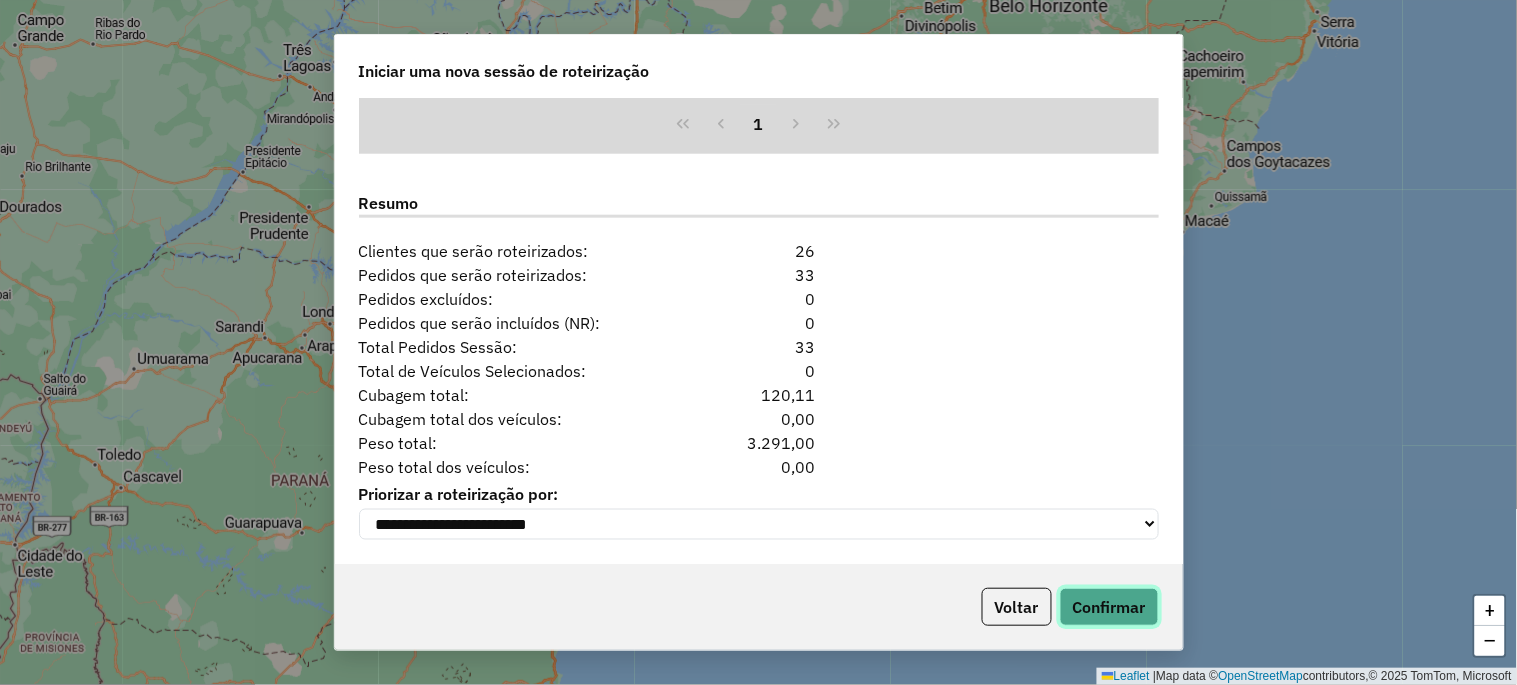 click on "Confirmar" 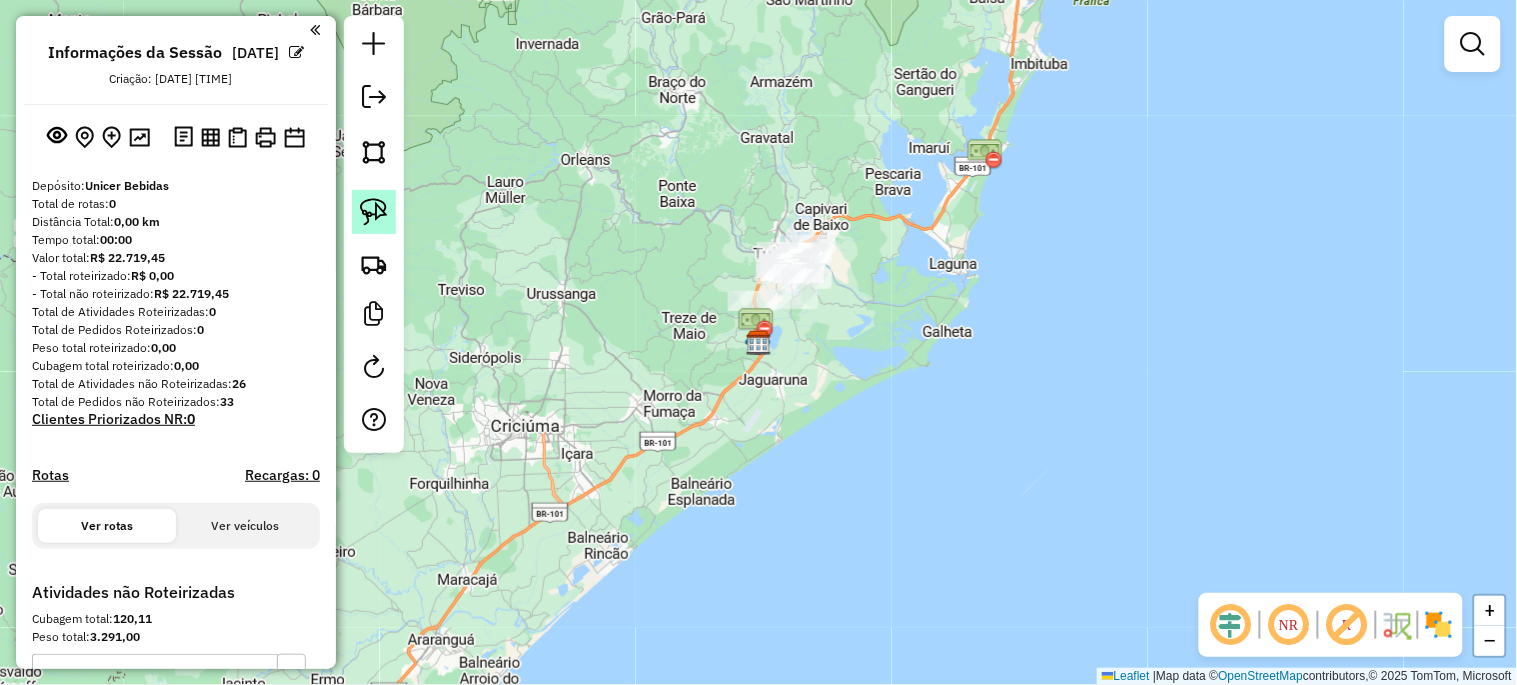 click 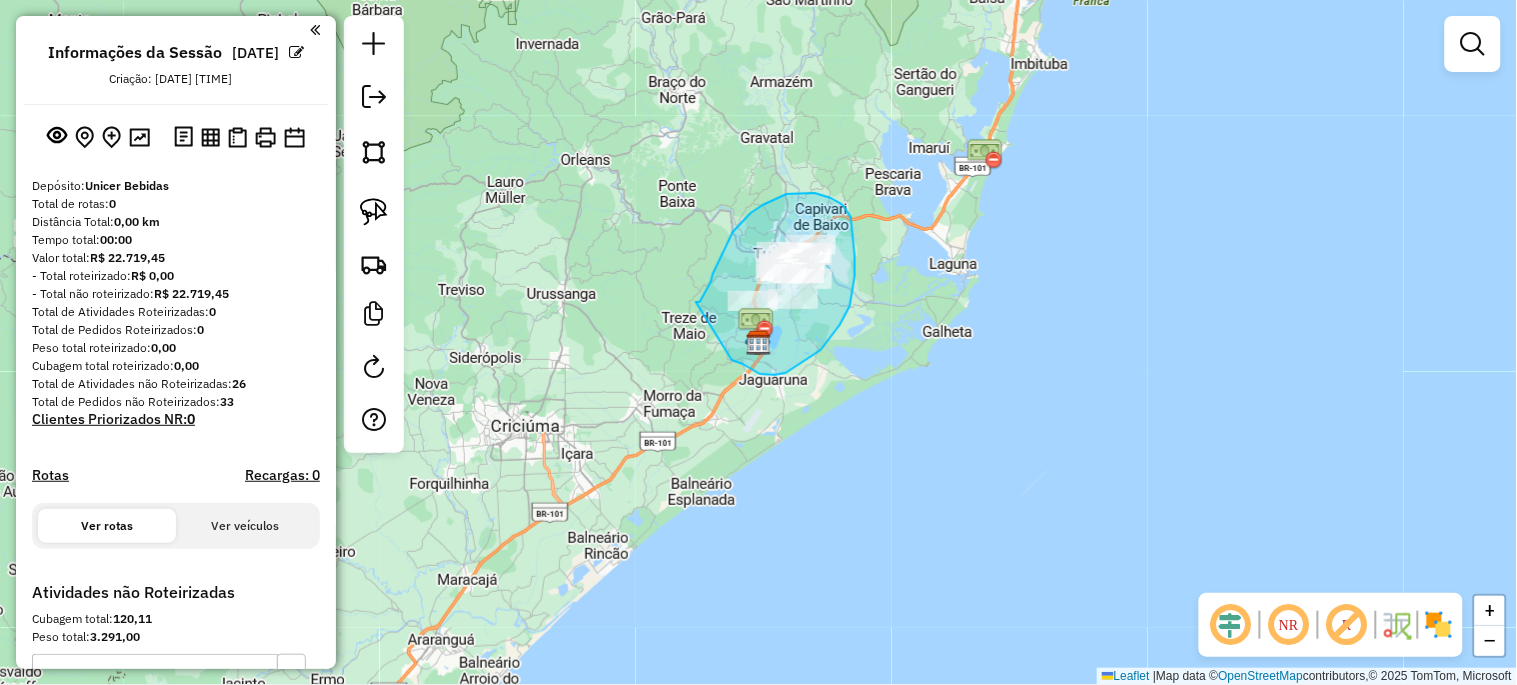 drag, startPoint x: 697, startPoint y: 302, endPoint x: 732, endPoint y: 360, distance: 67.74216 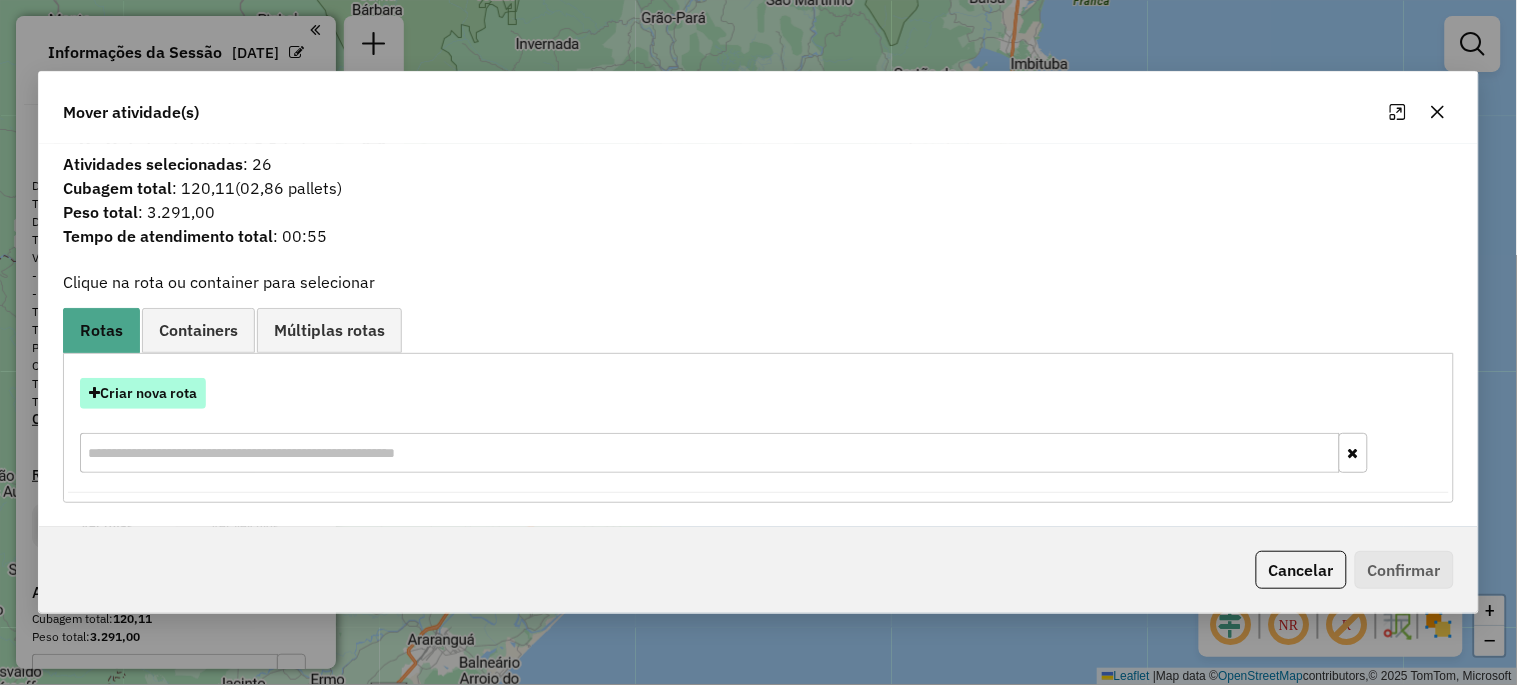 click on "Criar nova rota" at bounding box center [143, 393] 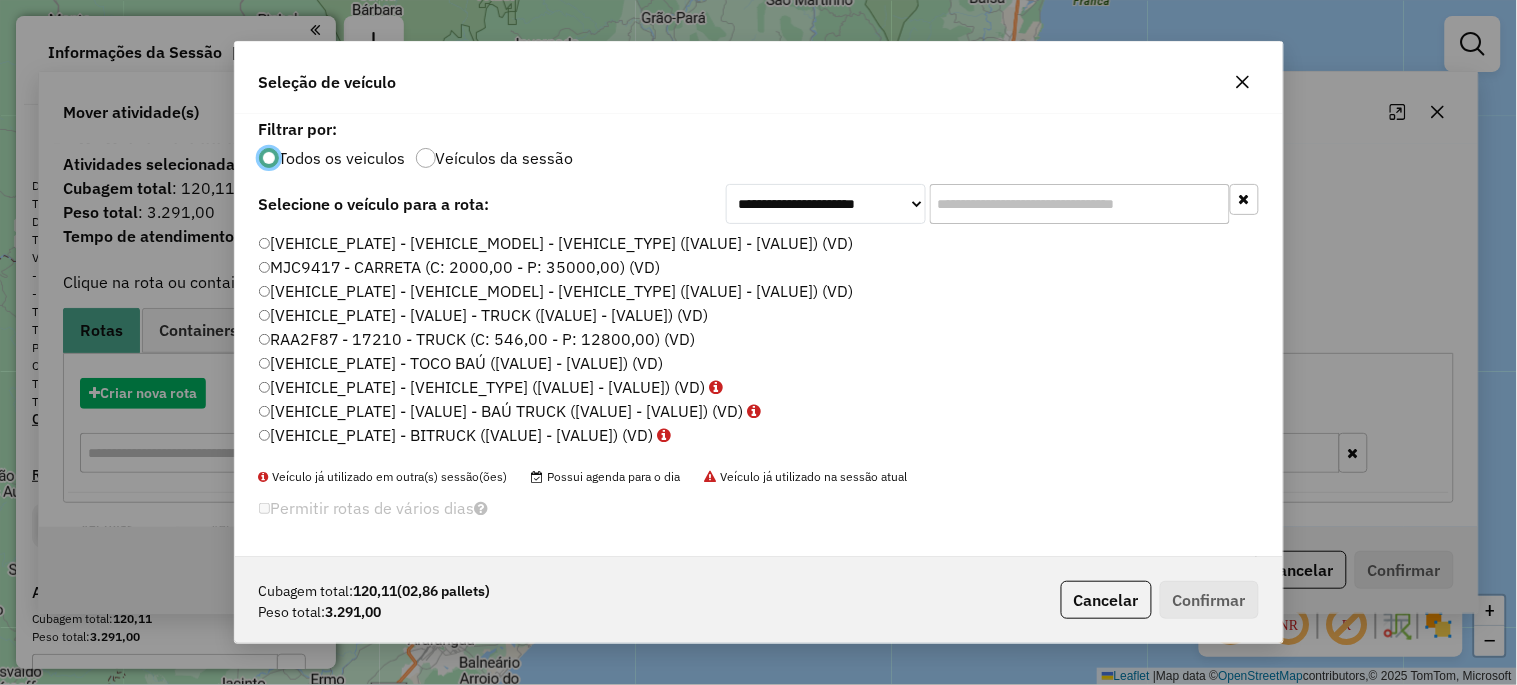 scroll, scrollTop: 11, scrollLeft: 5, axis: both 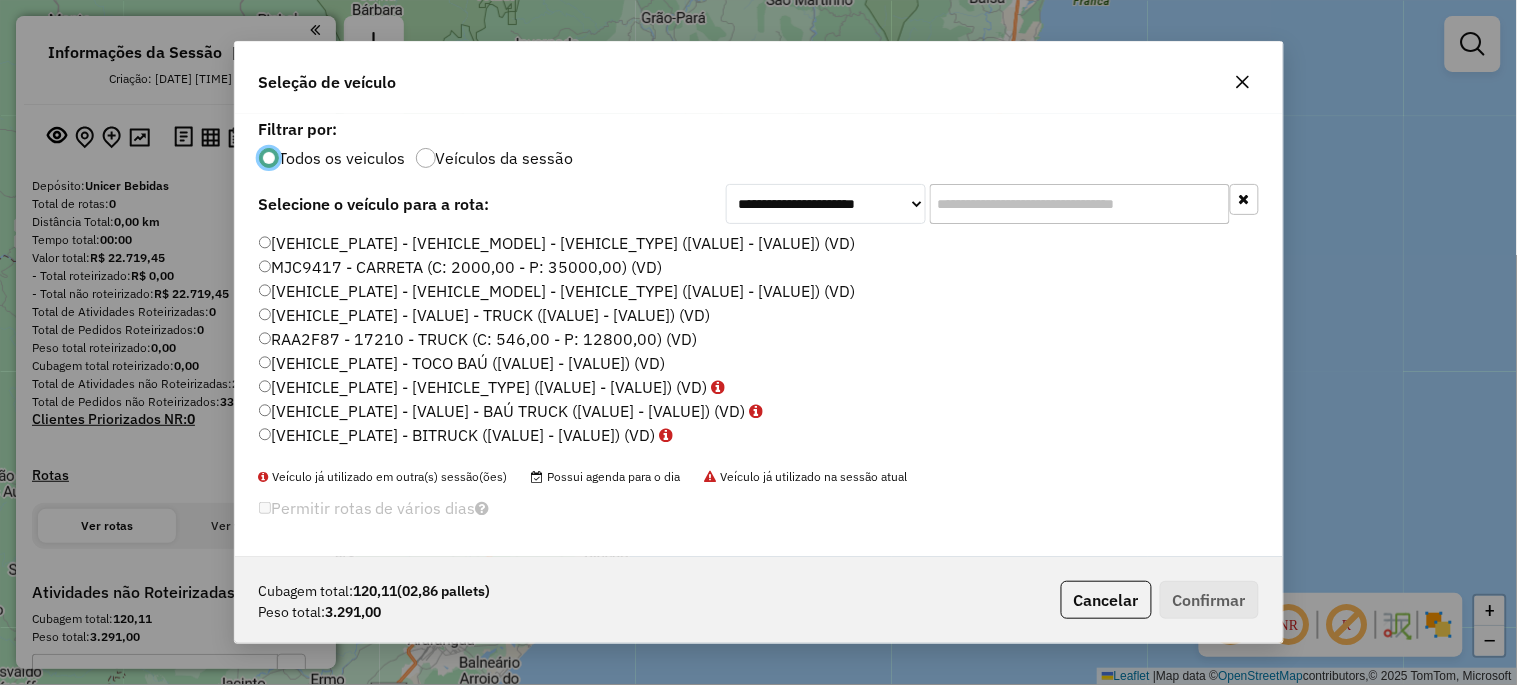 click on "MJX3J68 - 17.180 EURO - CARGA SECA ABERTO (C: 248,00 - P: 8200,00) (VD)" 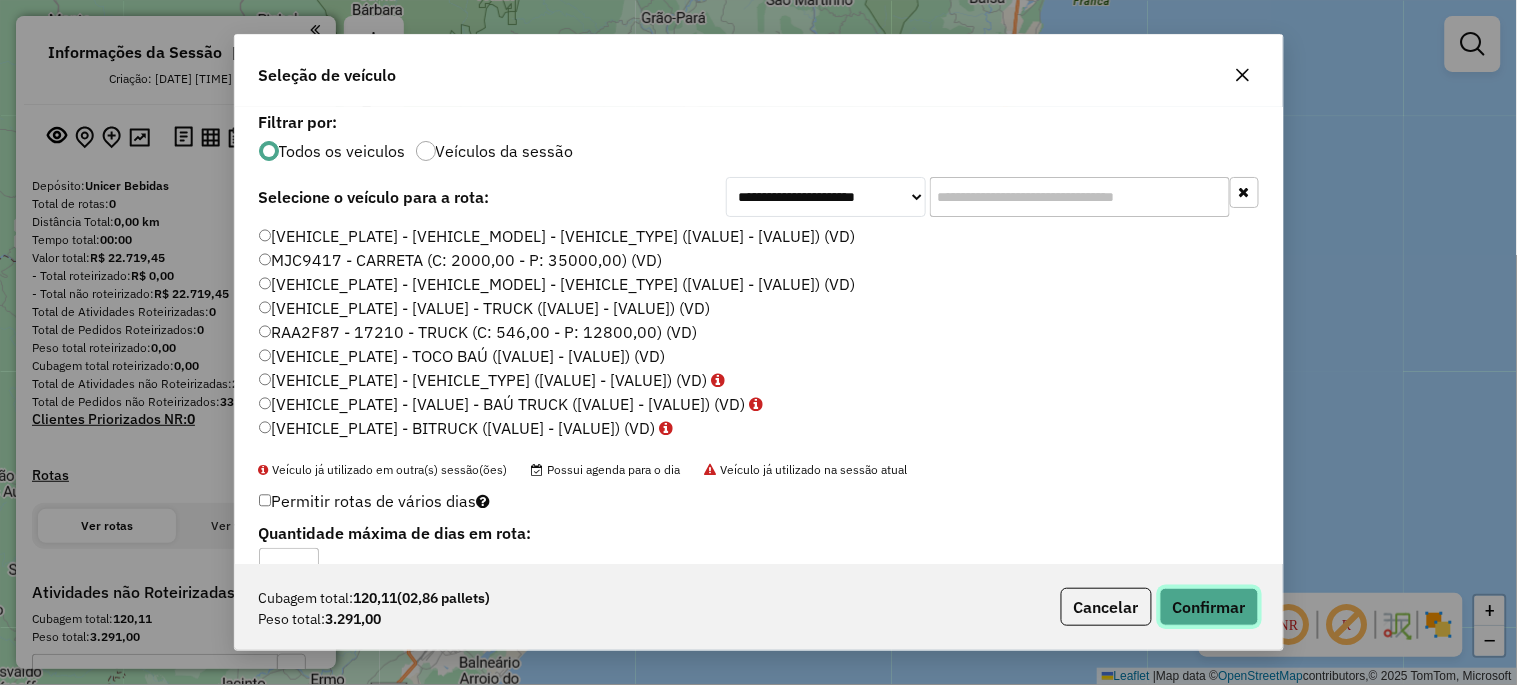 click on "Confirmar" 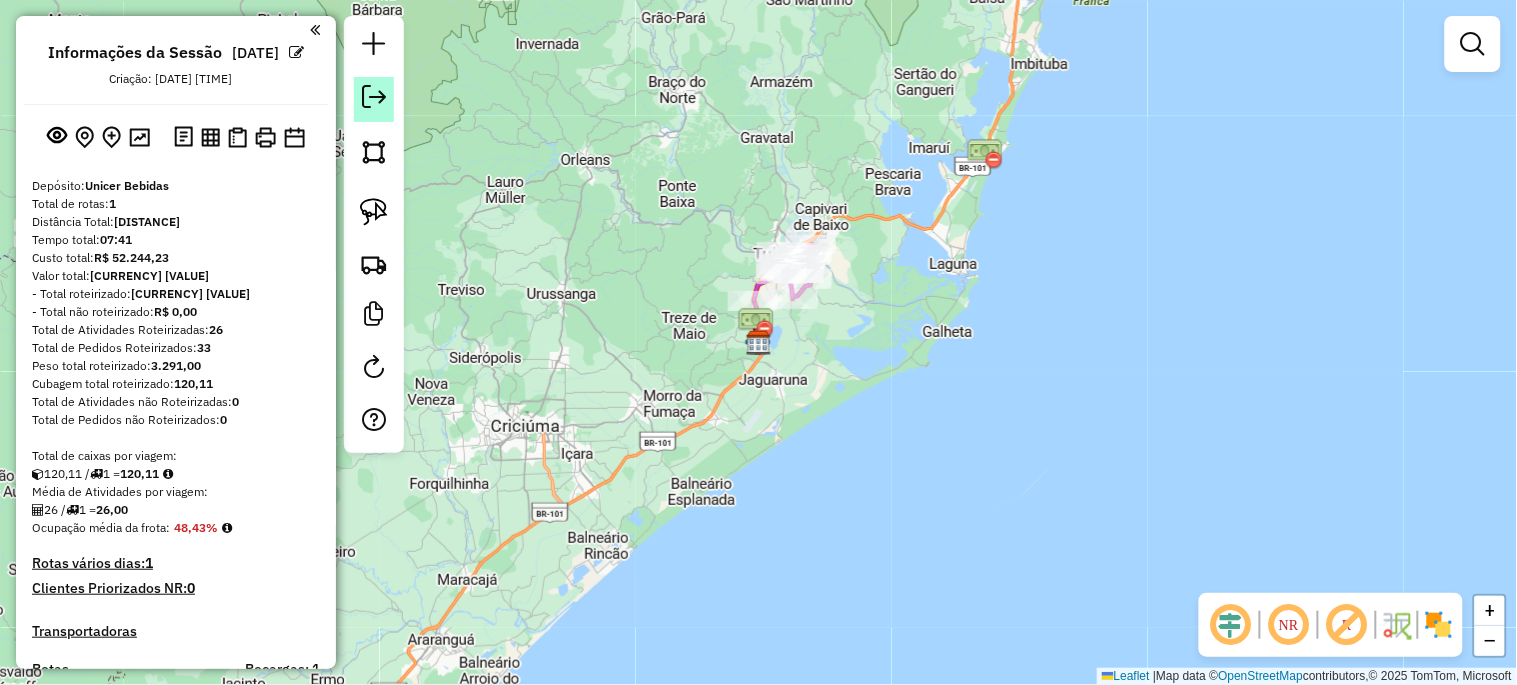 click 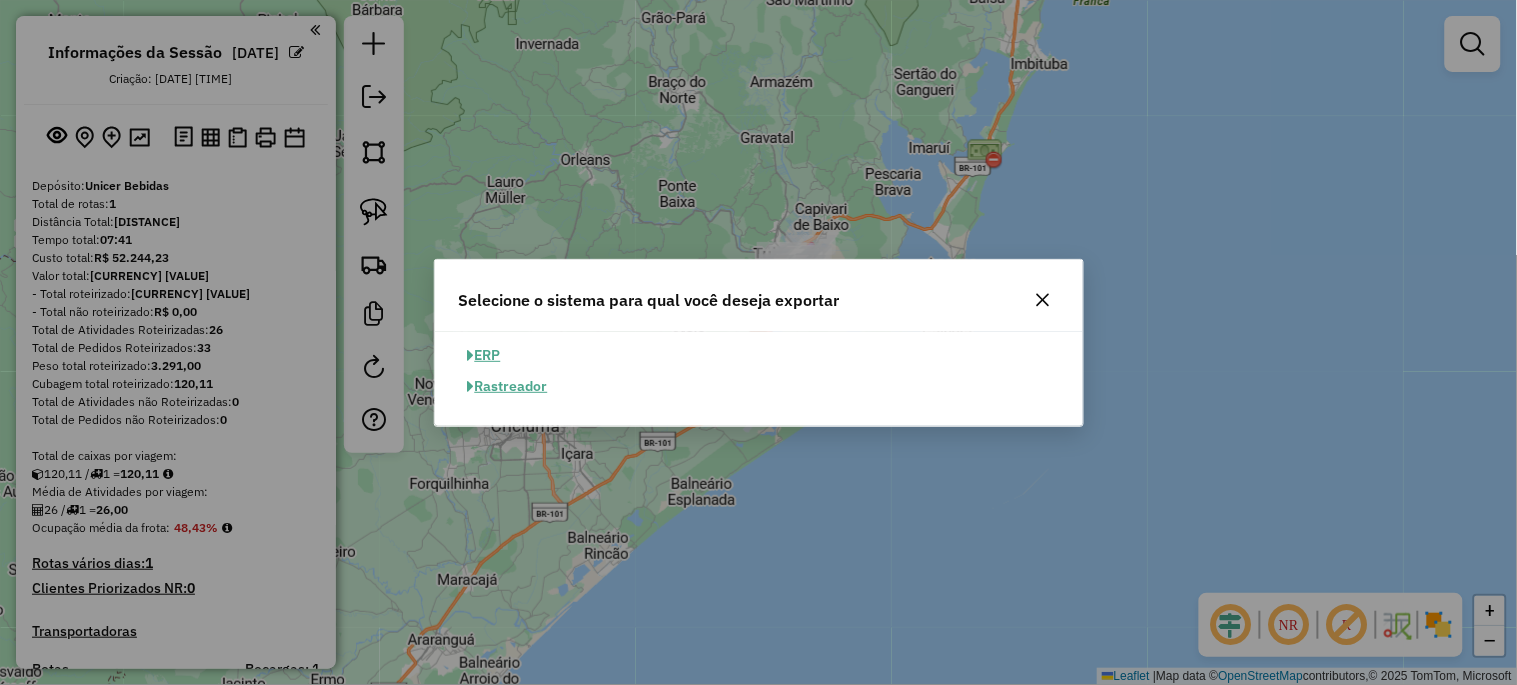 click on "ERP" 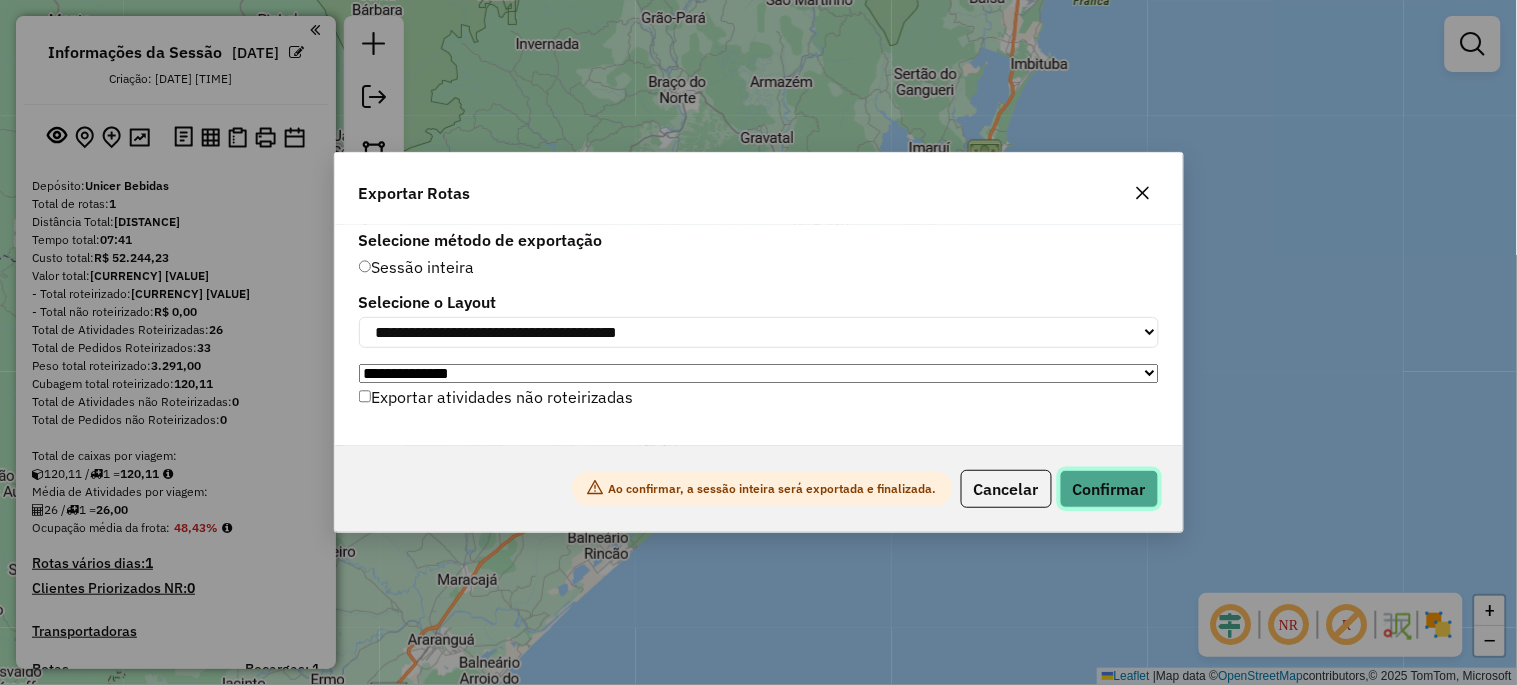 click on "Confirmar" 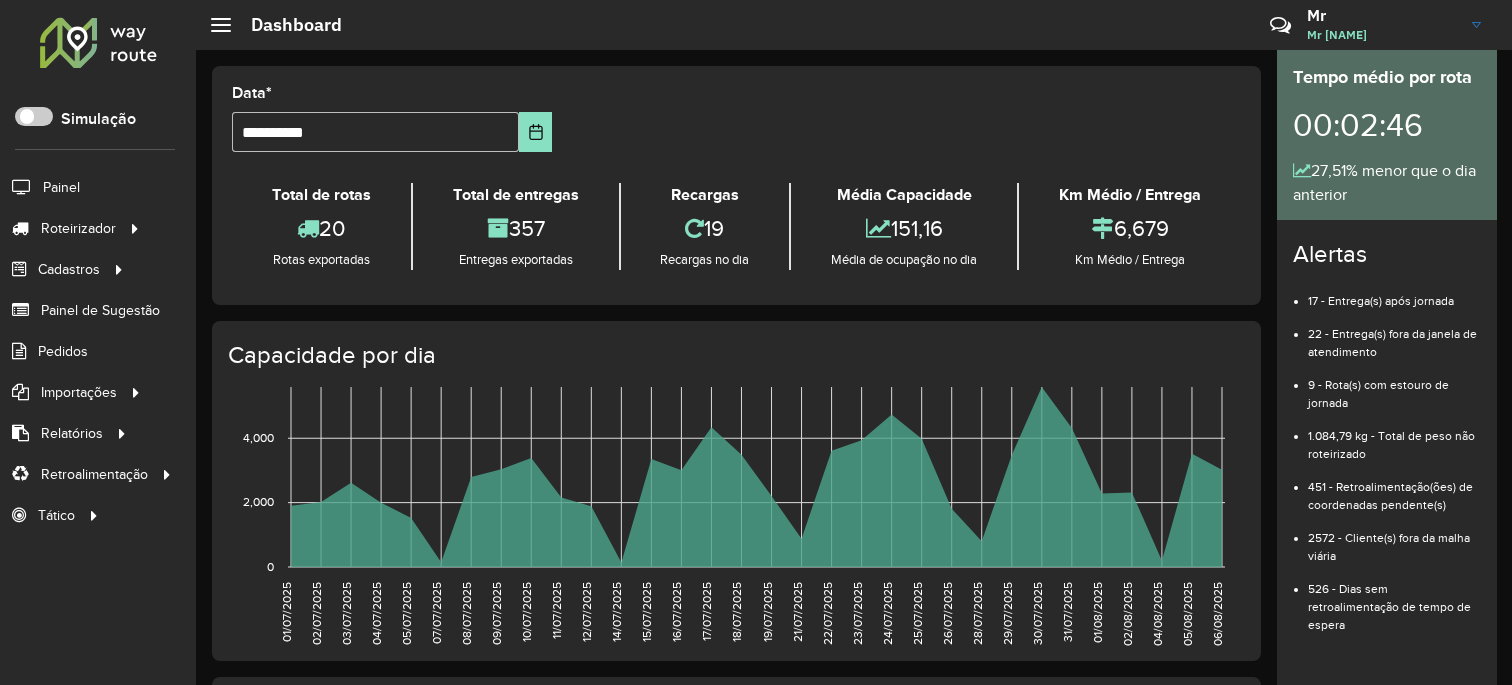 scroll, scrollTop: 0, scrollLeft: 0, axis: both 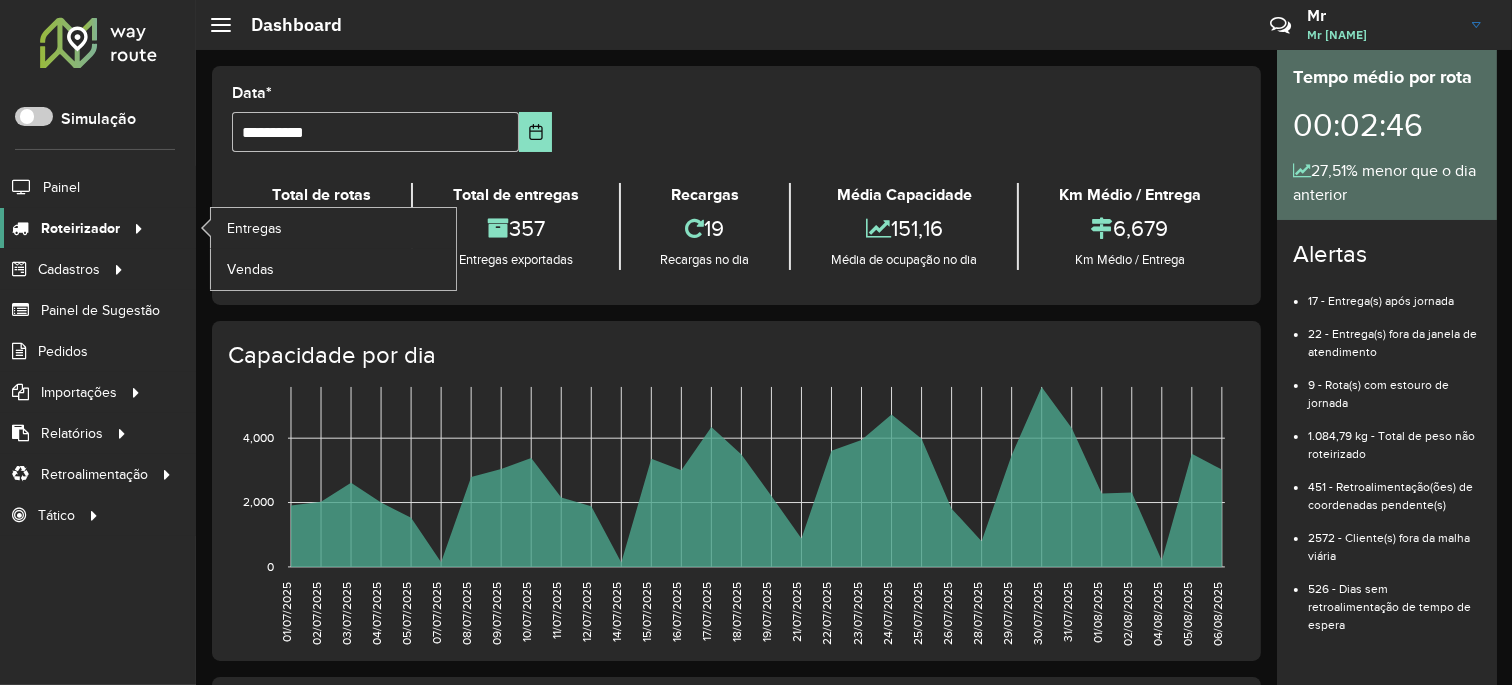 click on "Roteirizador" 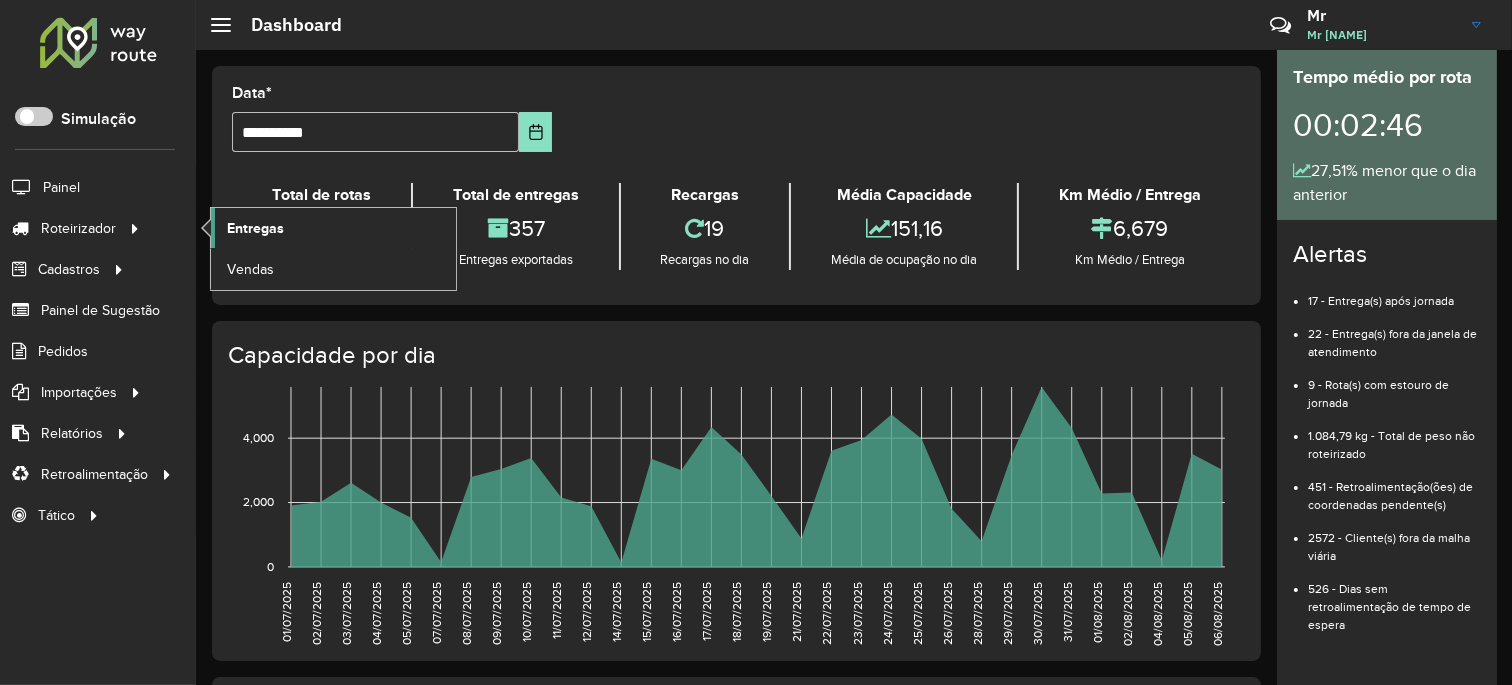 click on "Entregas" 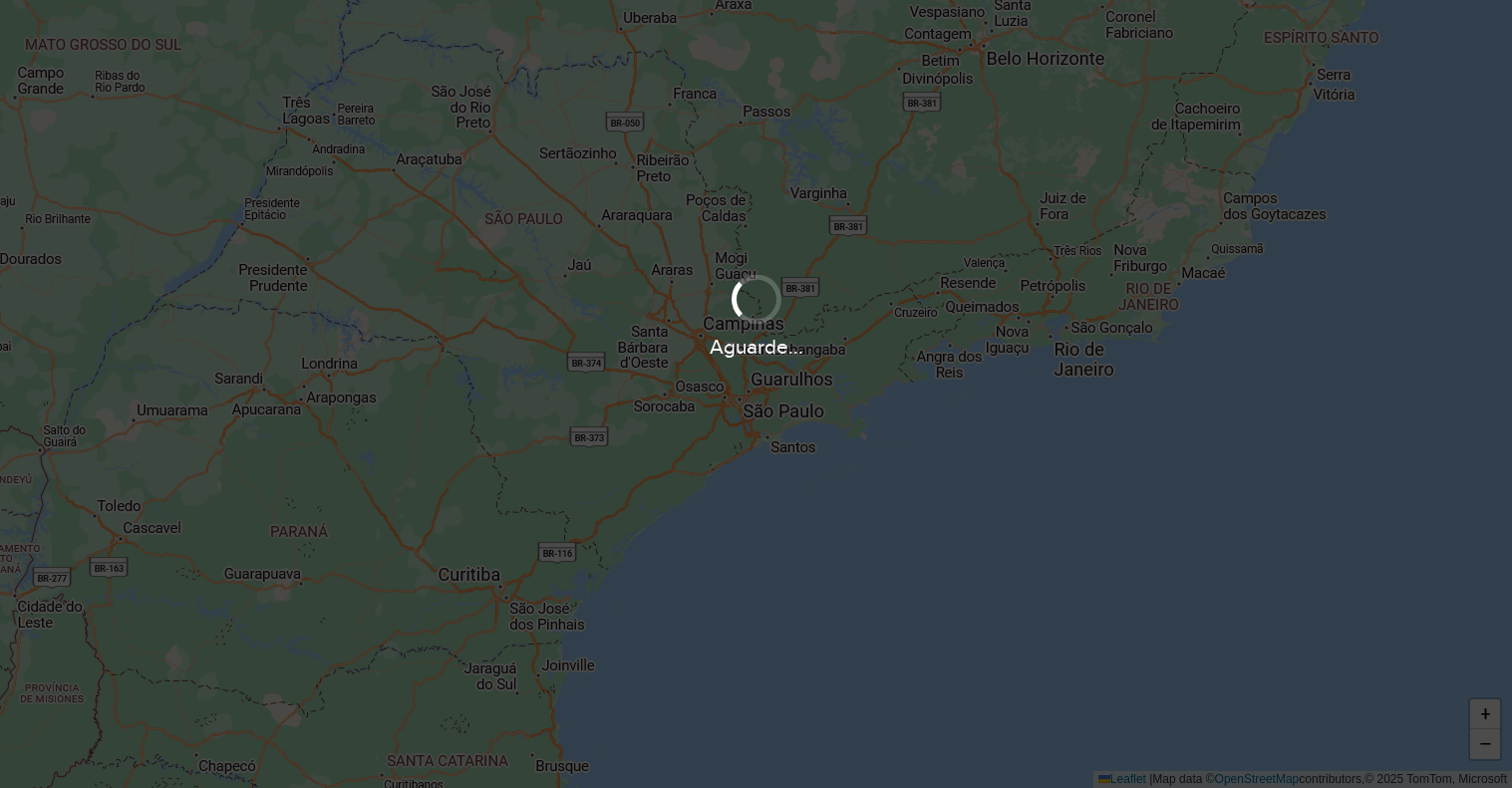 scroll, scrollTop: 0, scrollLeft: 0, axis: both 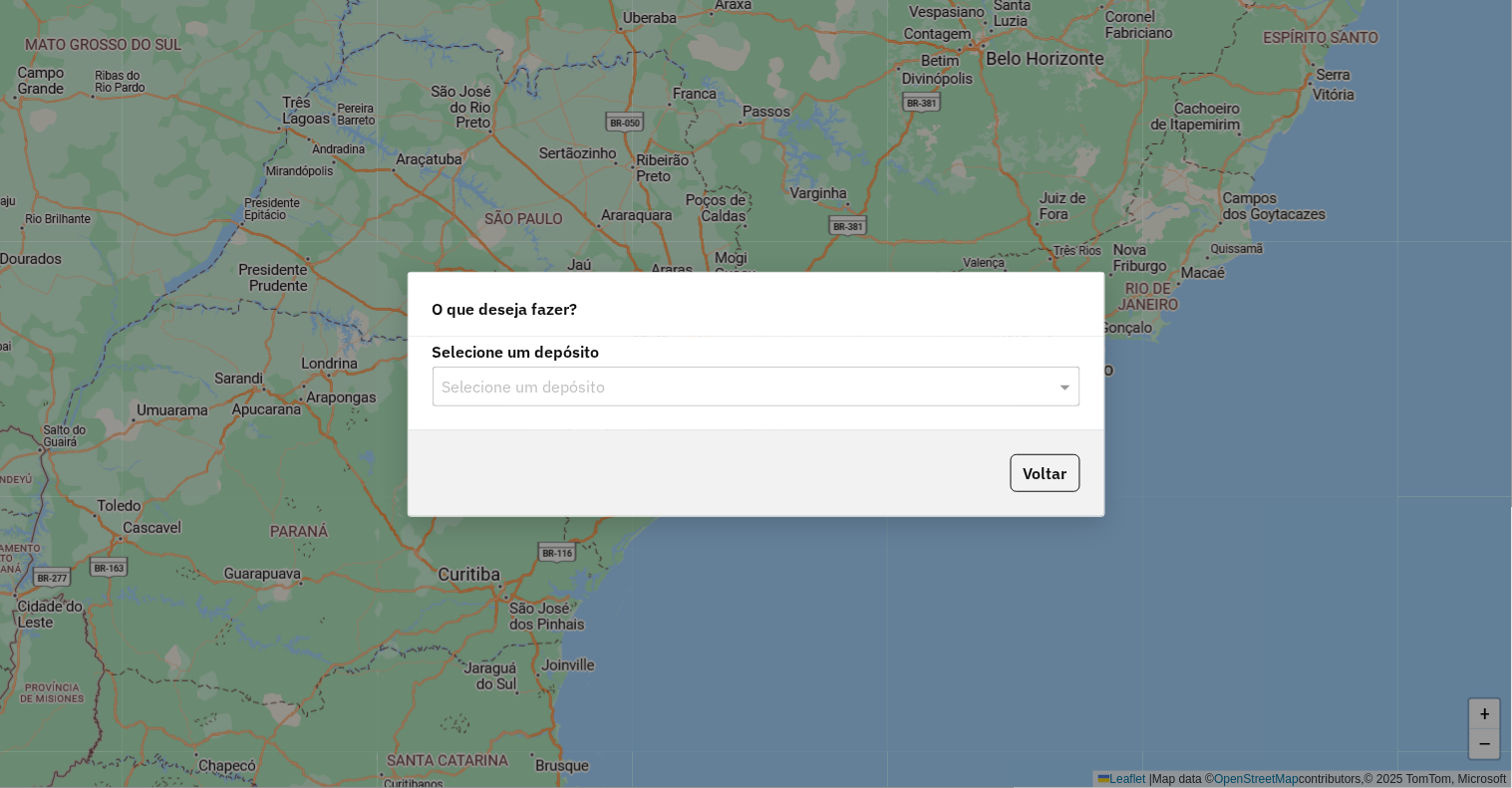 click 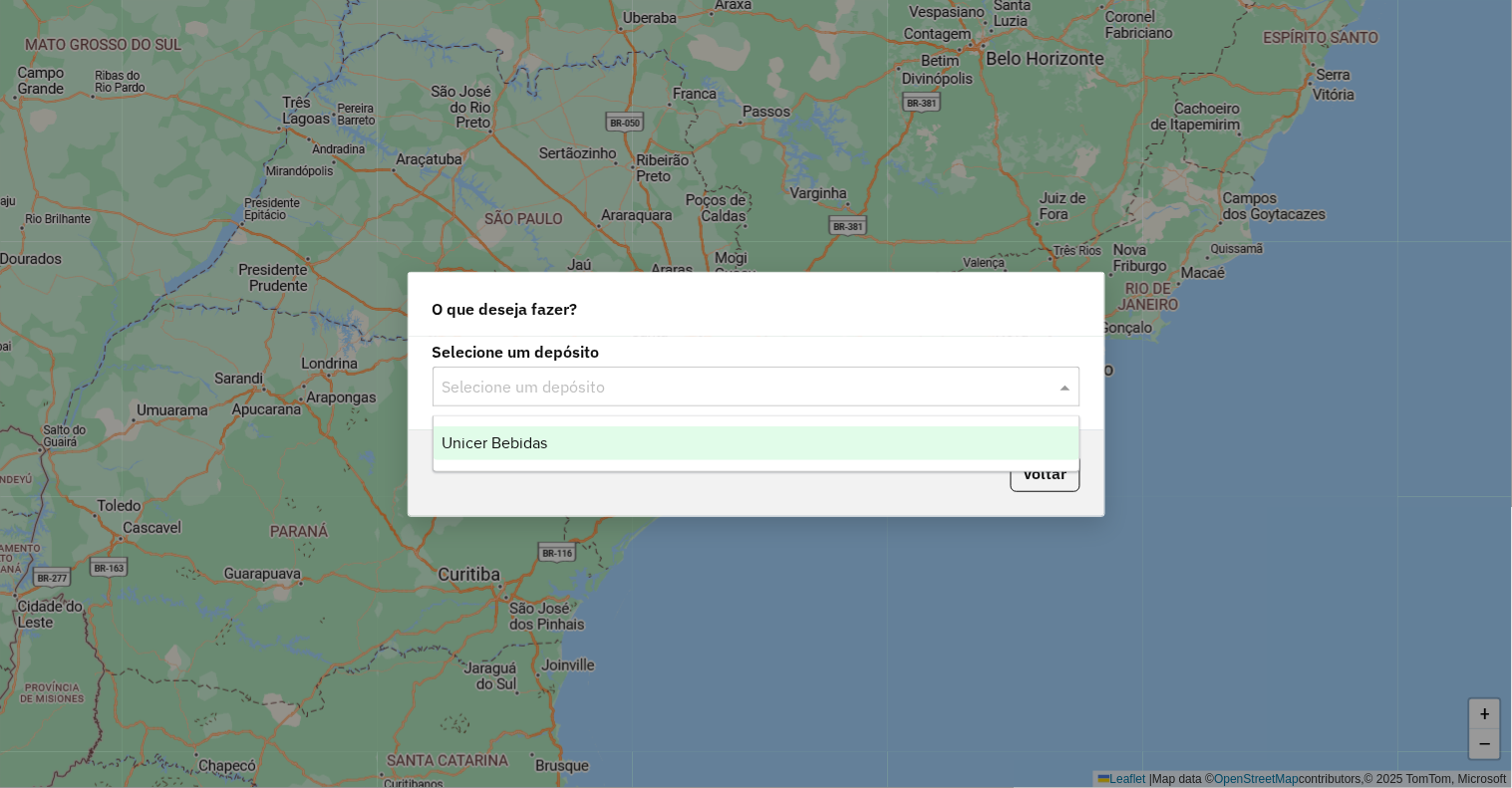 click on "Unicer Bebidas" at bounding box center [756, 443] 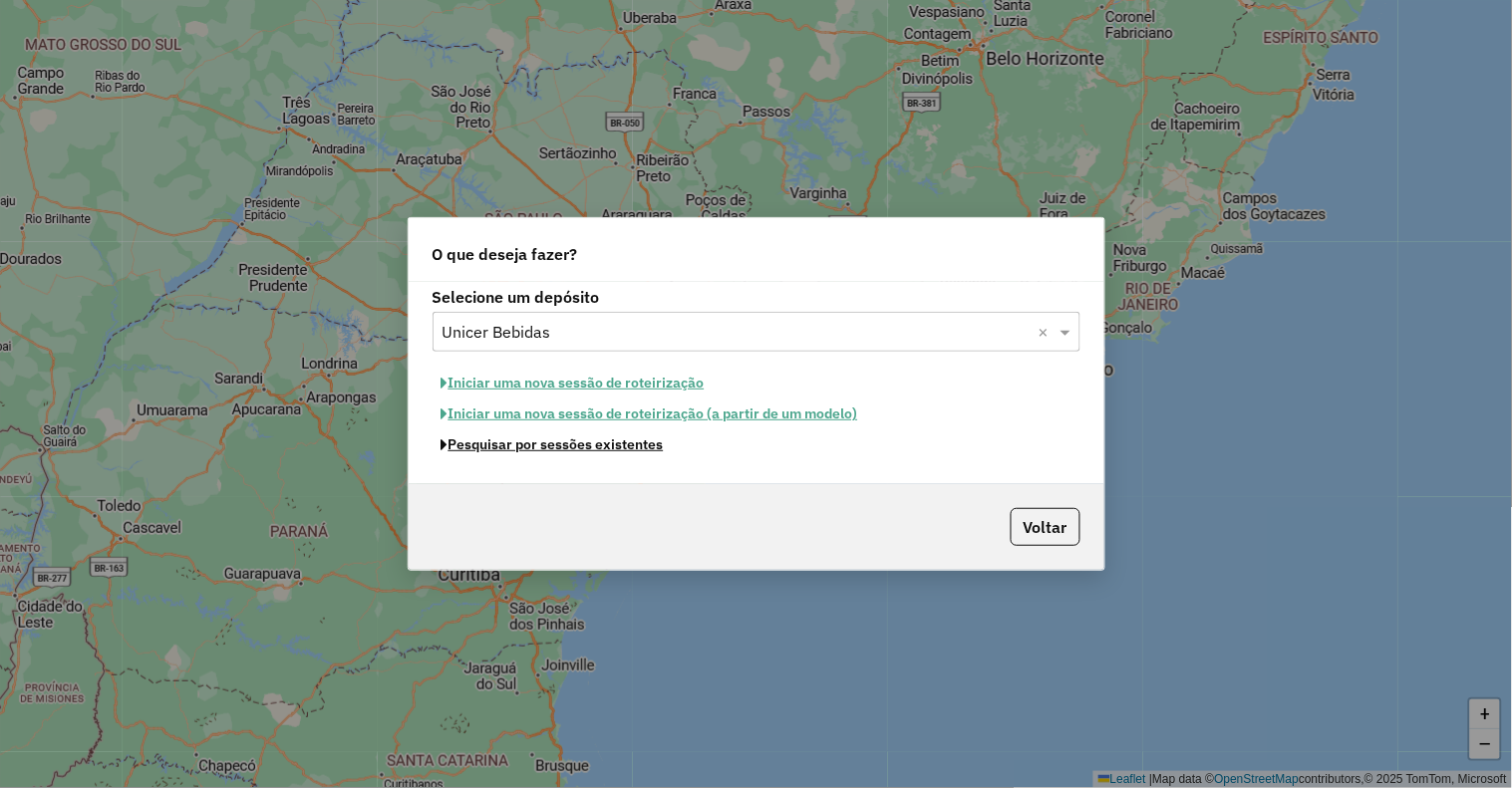 click on "Pesquisar por sessões existentes" 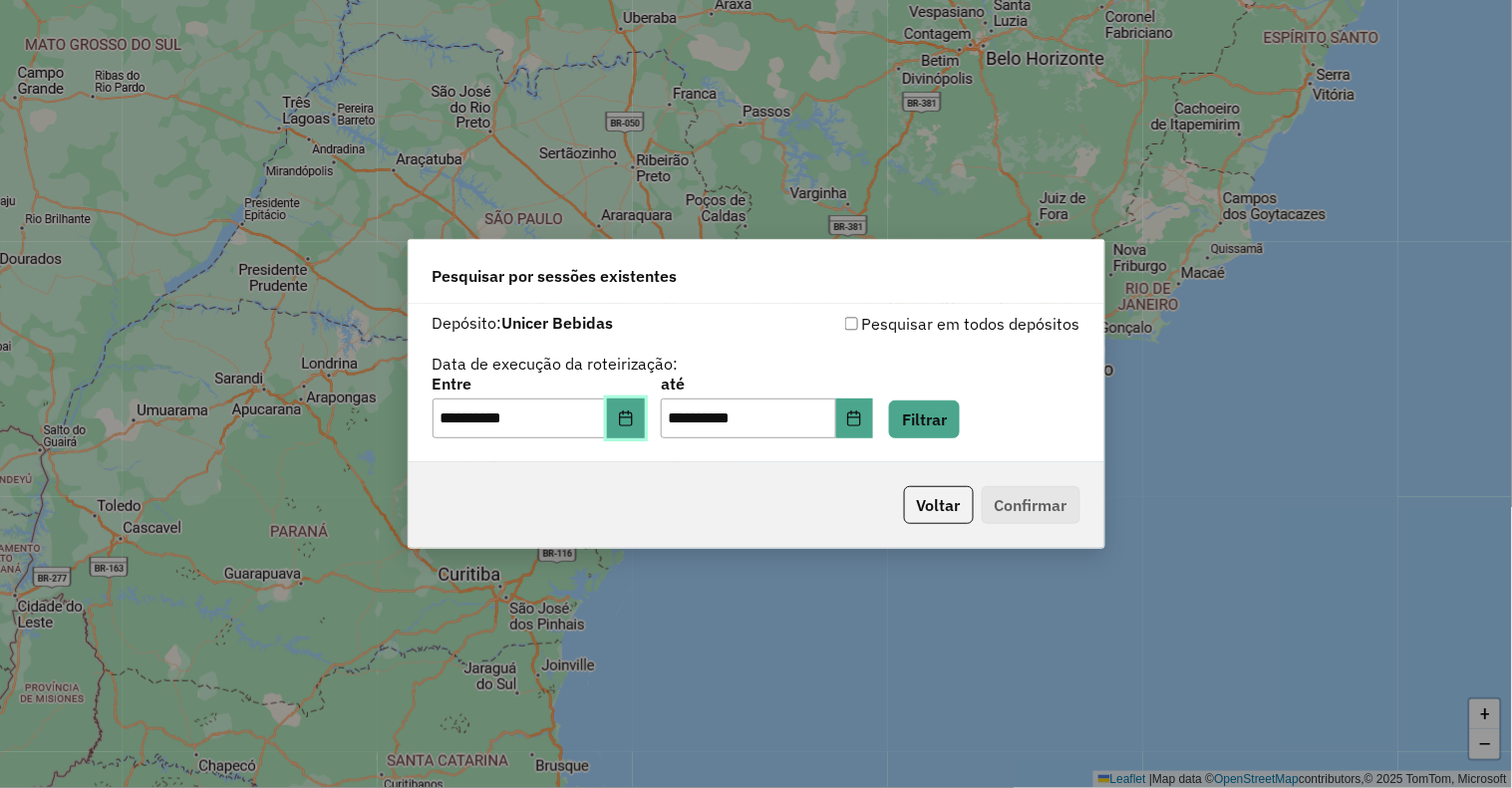 click at bounding box center [626, 418] 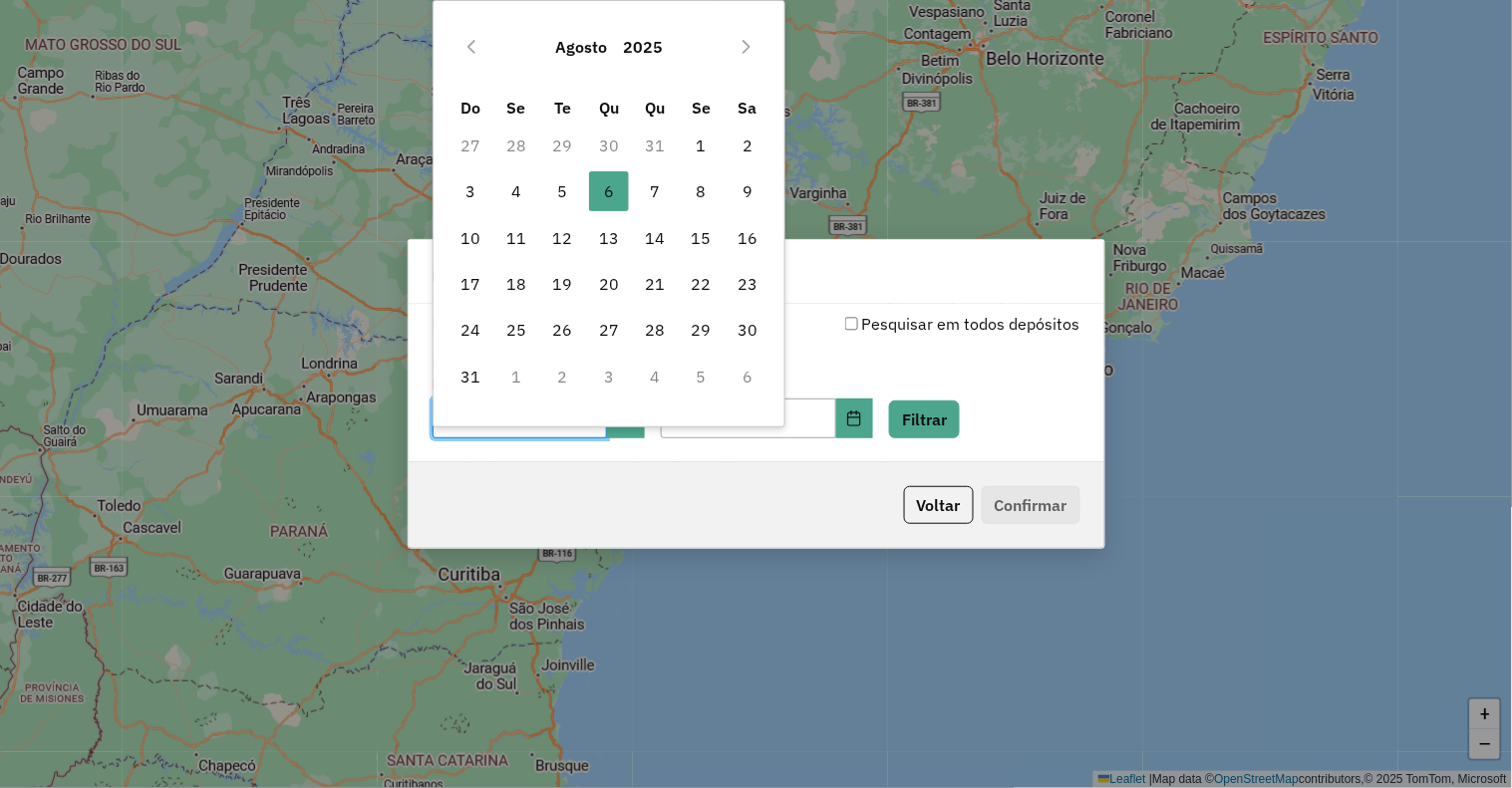 click on "31" at bounding box center (655, 145) 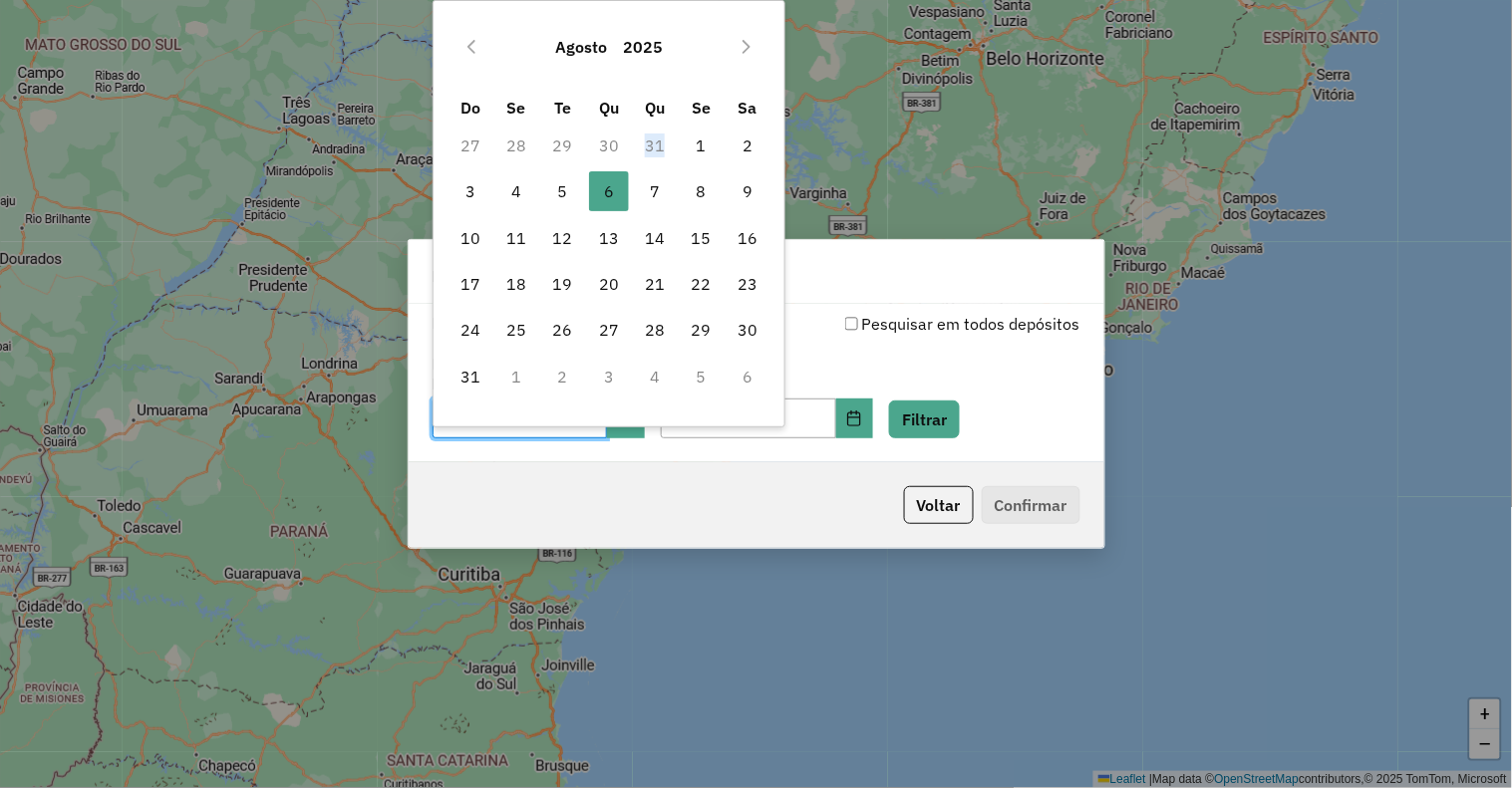 click on "31" at bounding box center (655, 145) 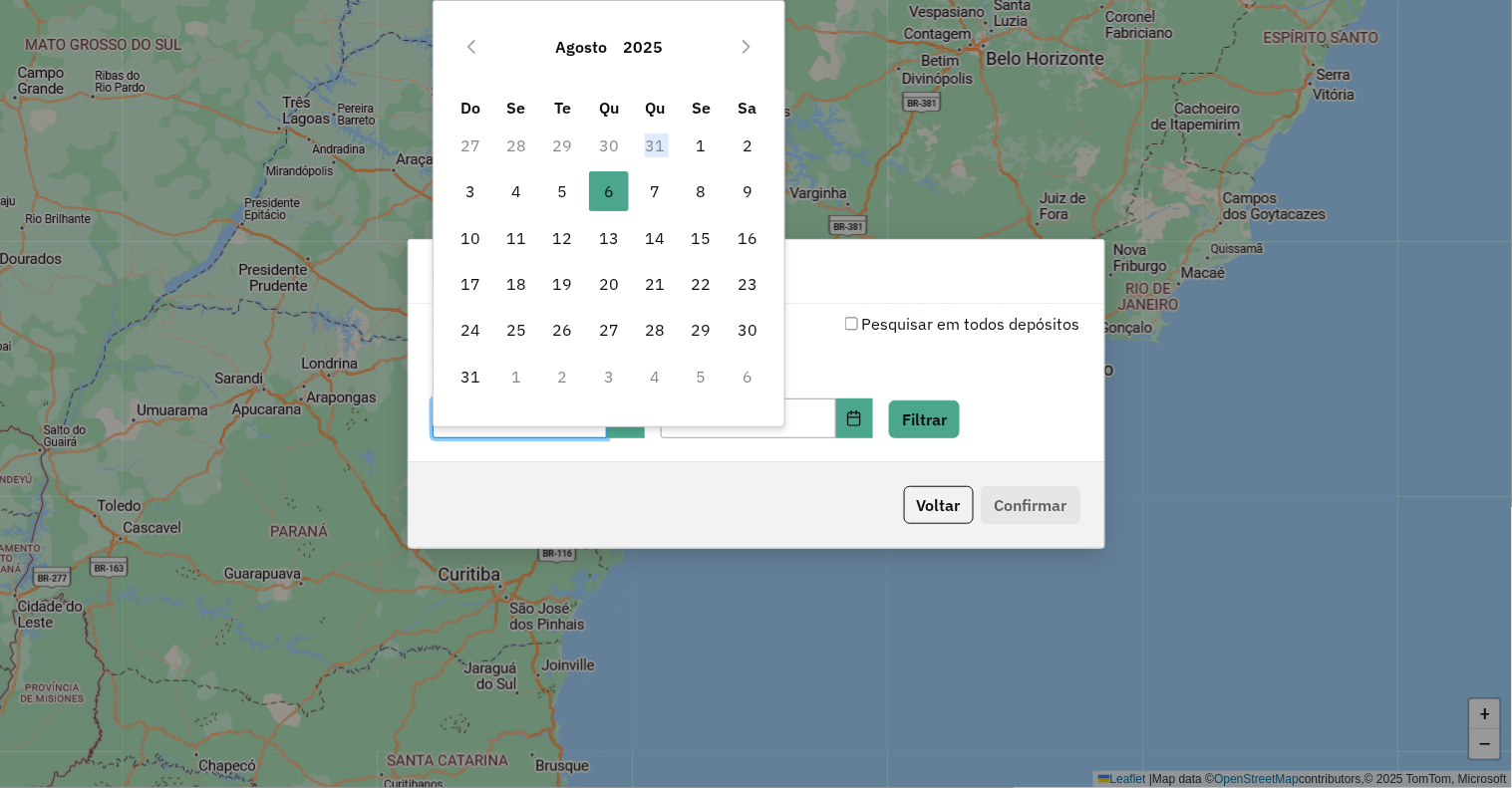click on "31" at bounding box center (655, 145) 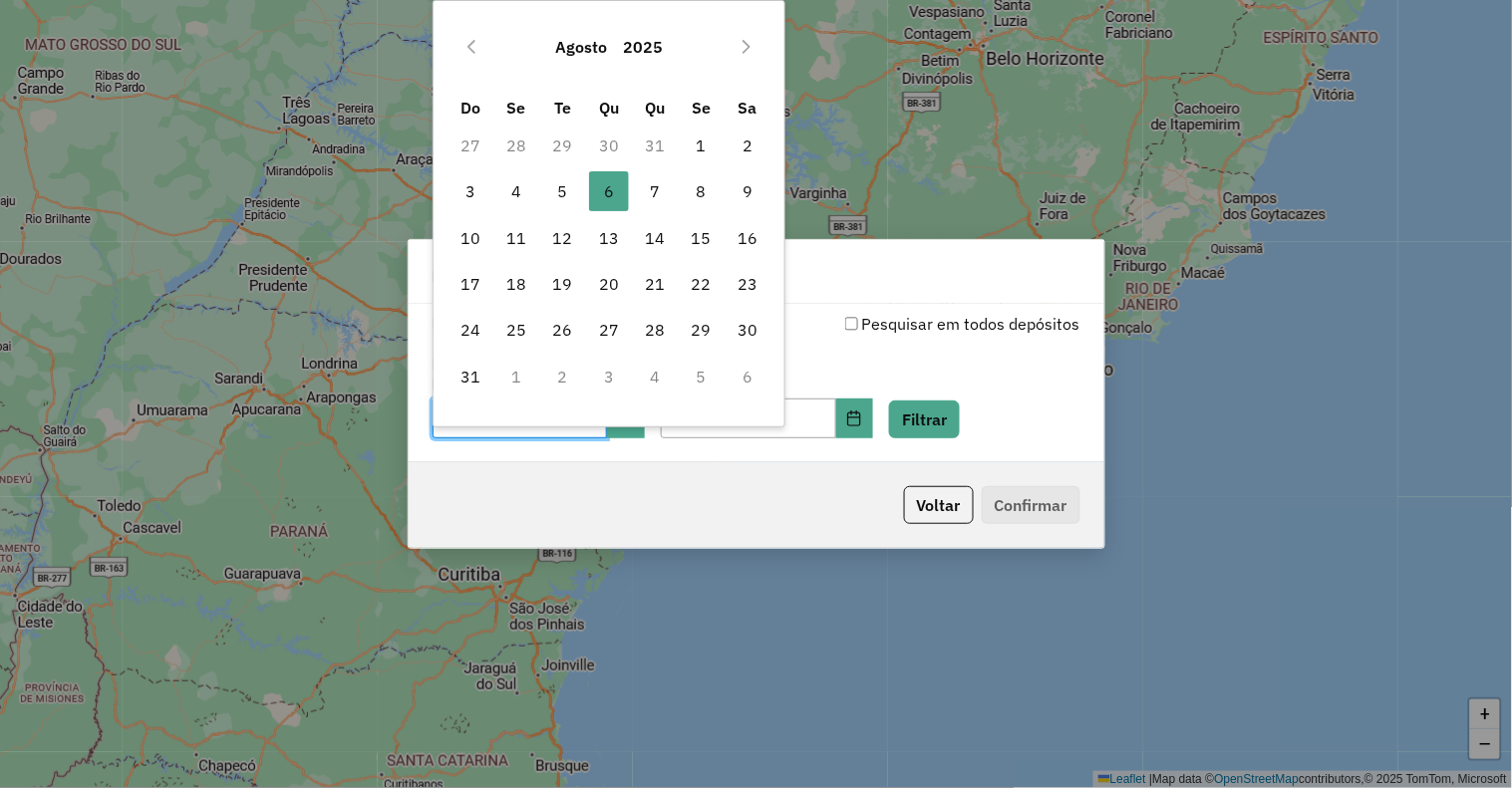 click on "31" at bounding box center [655, 145] 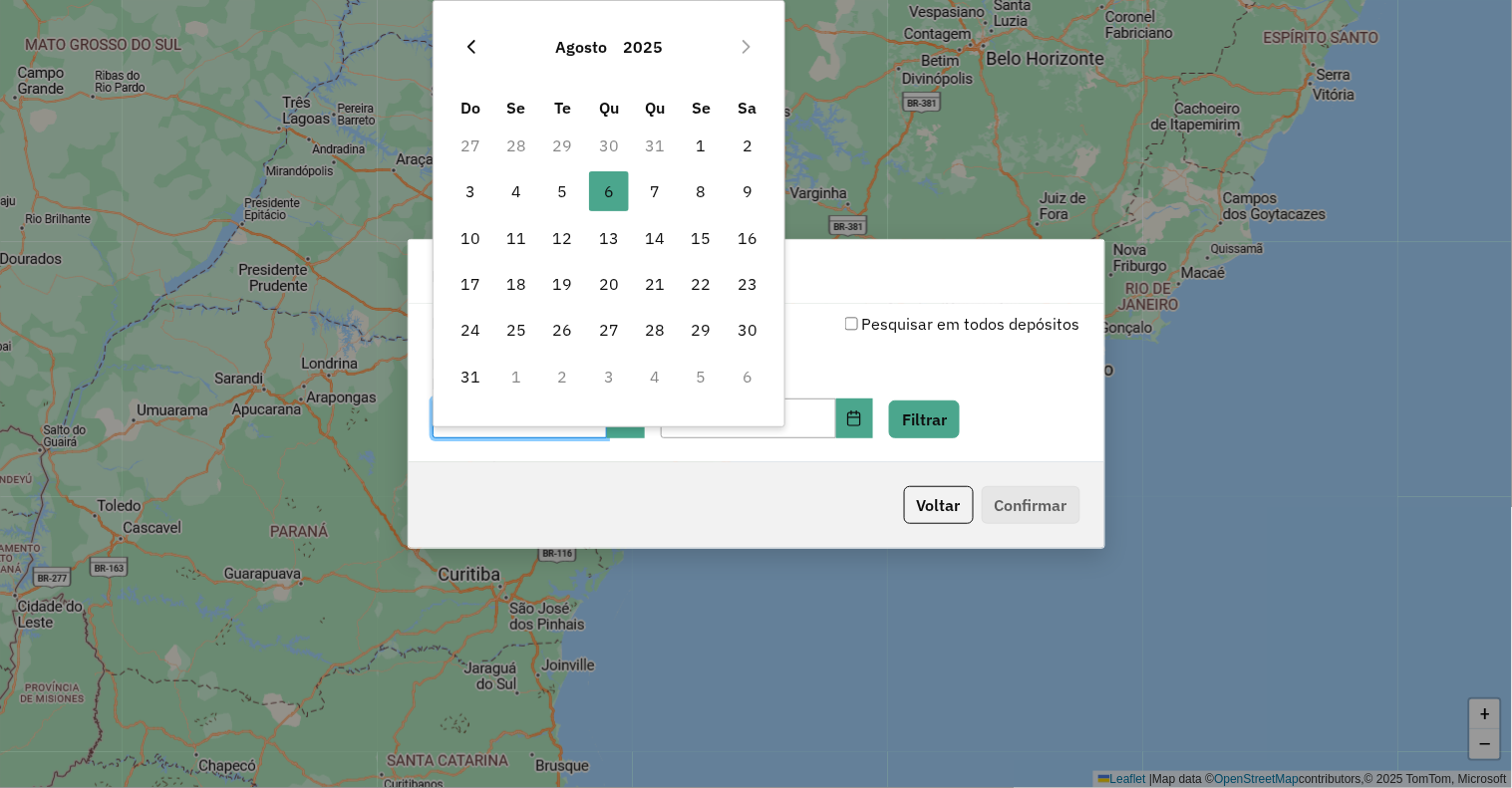 click 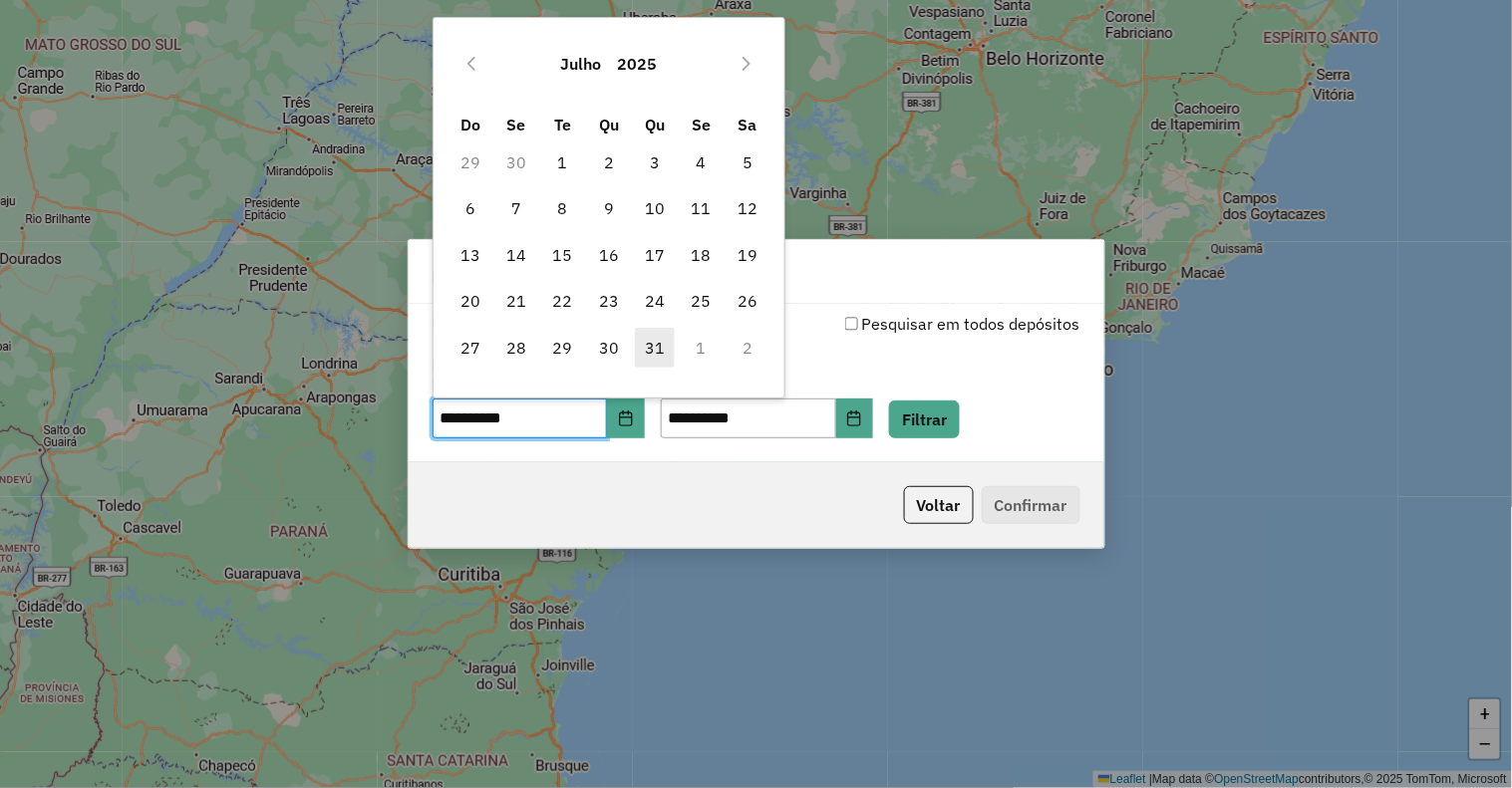 click on "31" at bounding box center (655, 348) 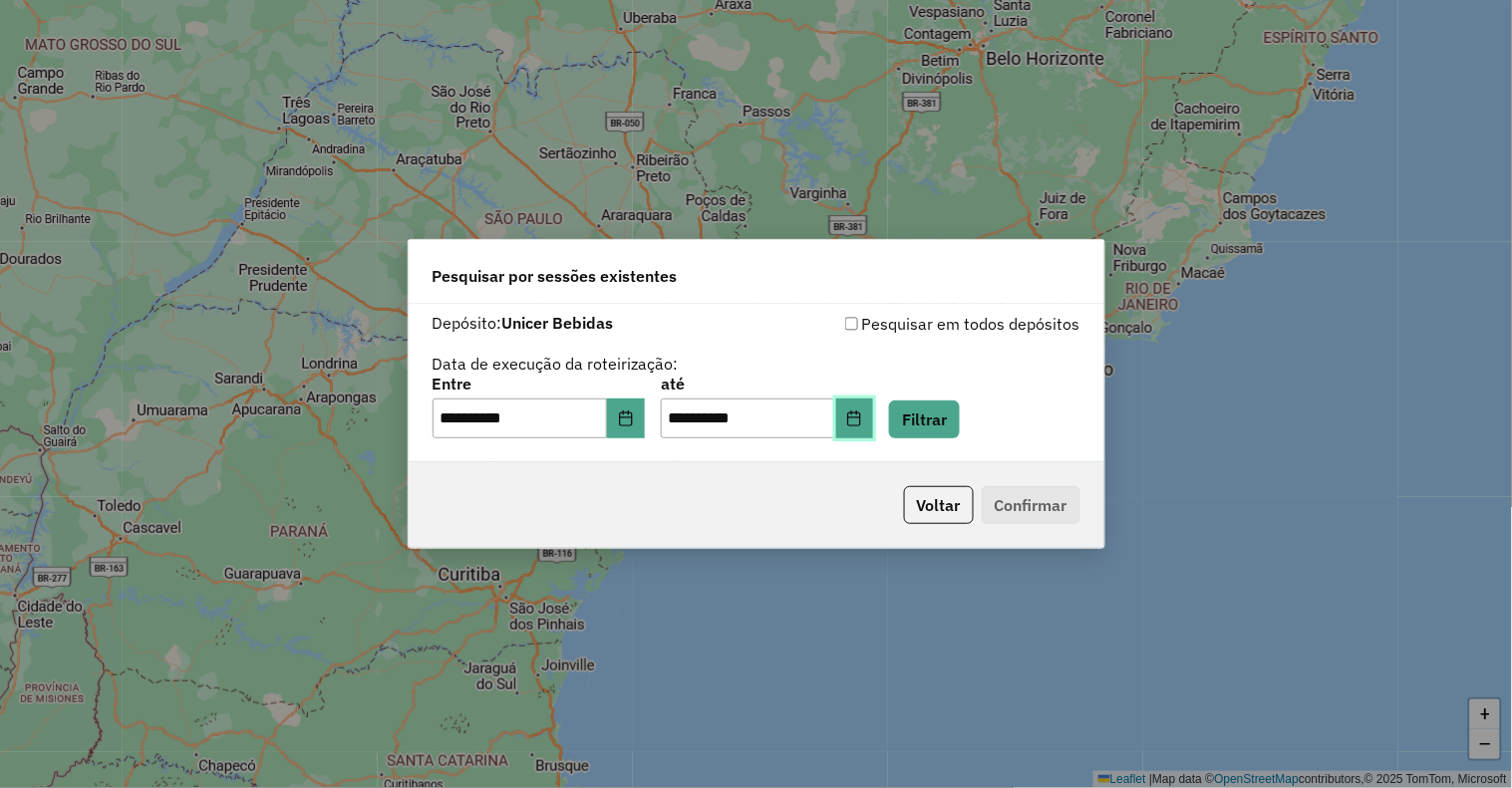 click 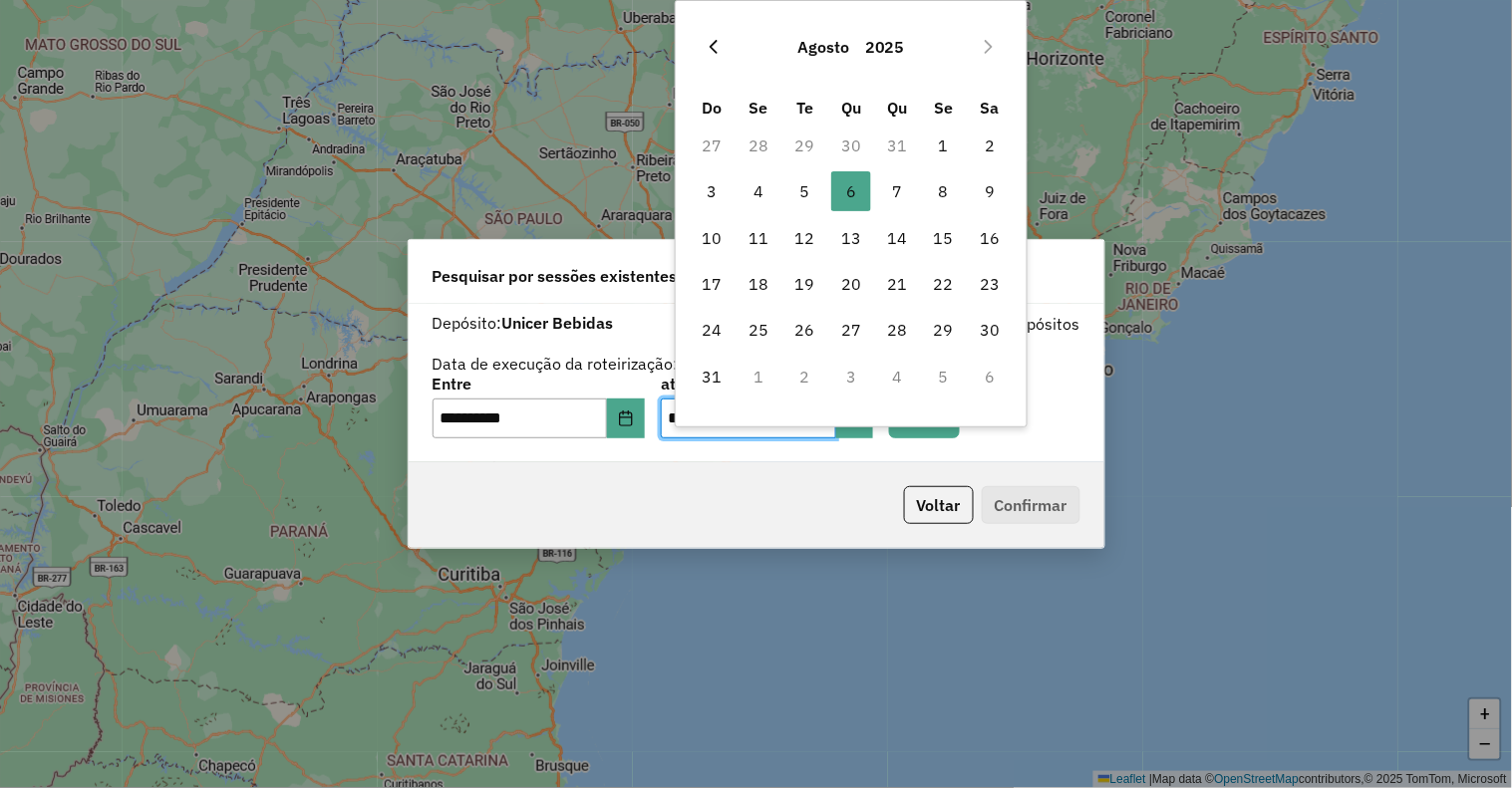 click 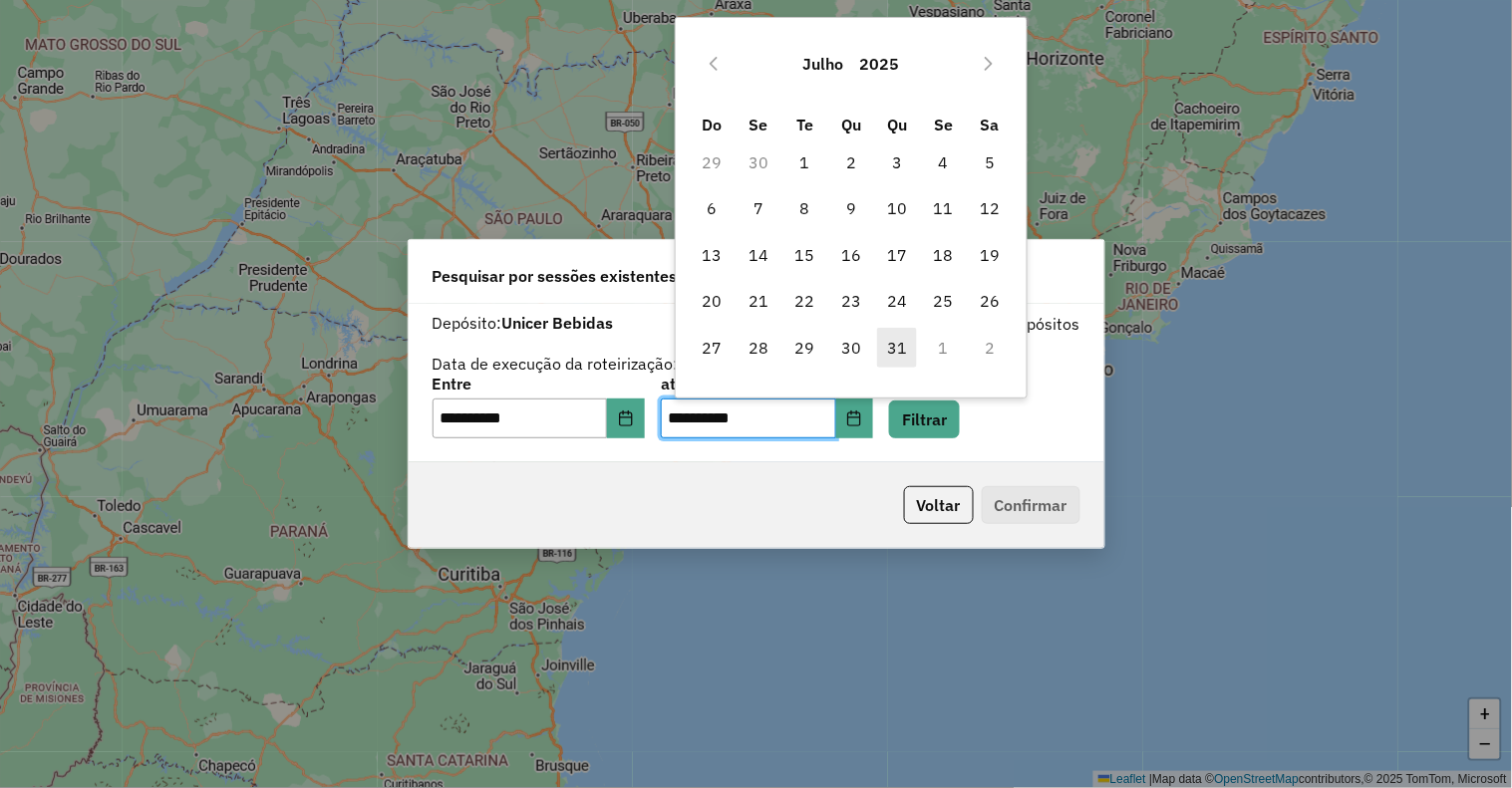 click on "31" at bounding box center [897, 348] 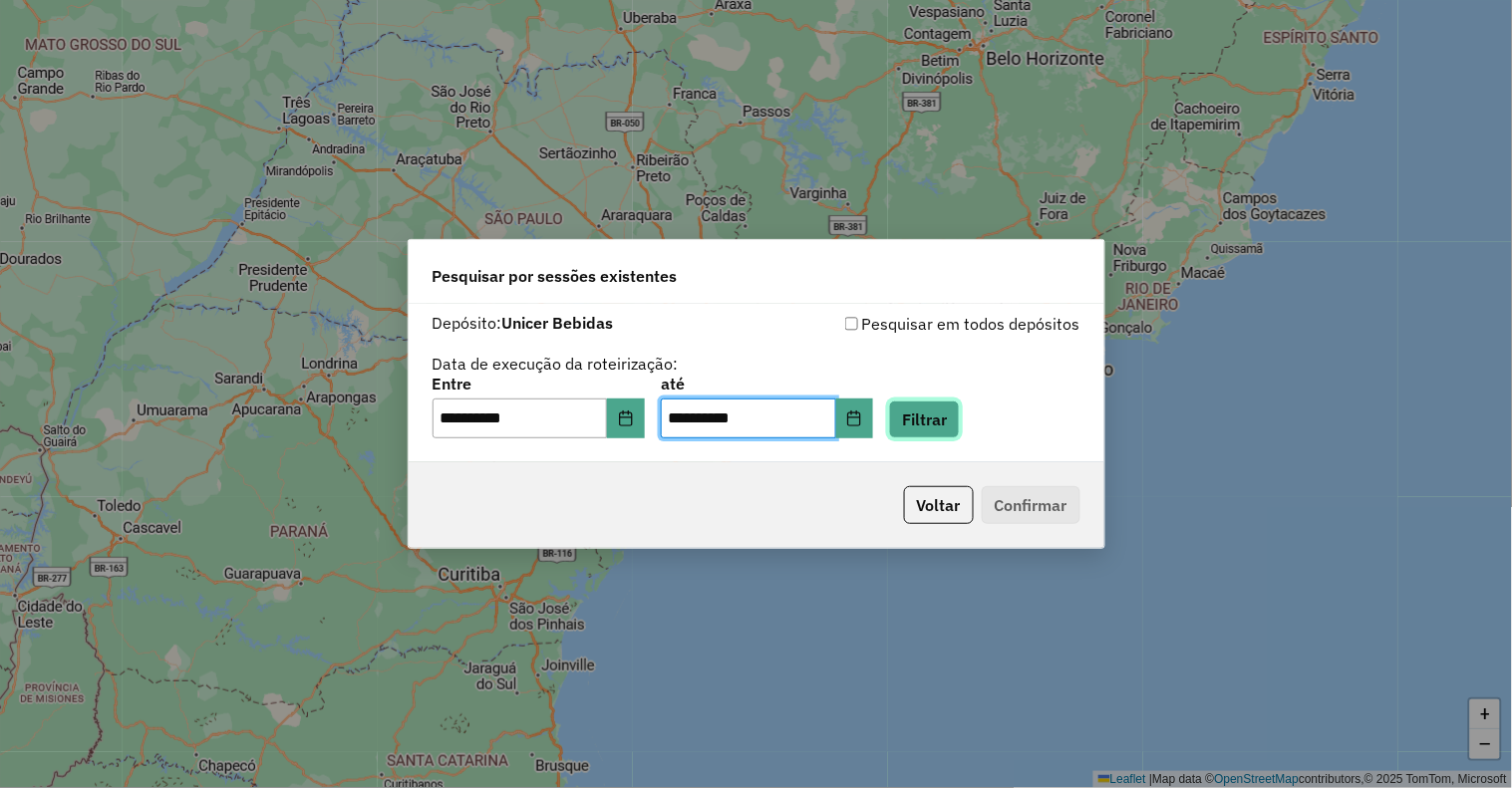 click on "Filtrar" 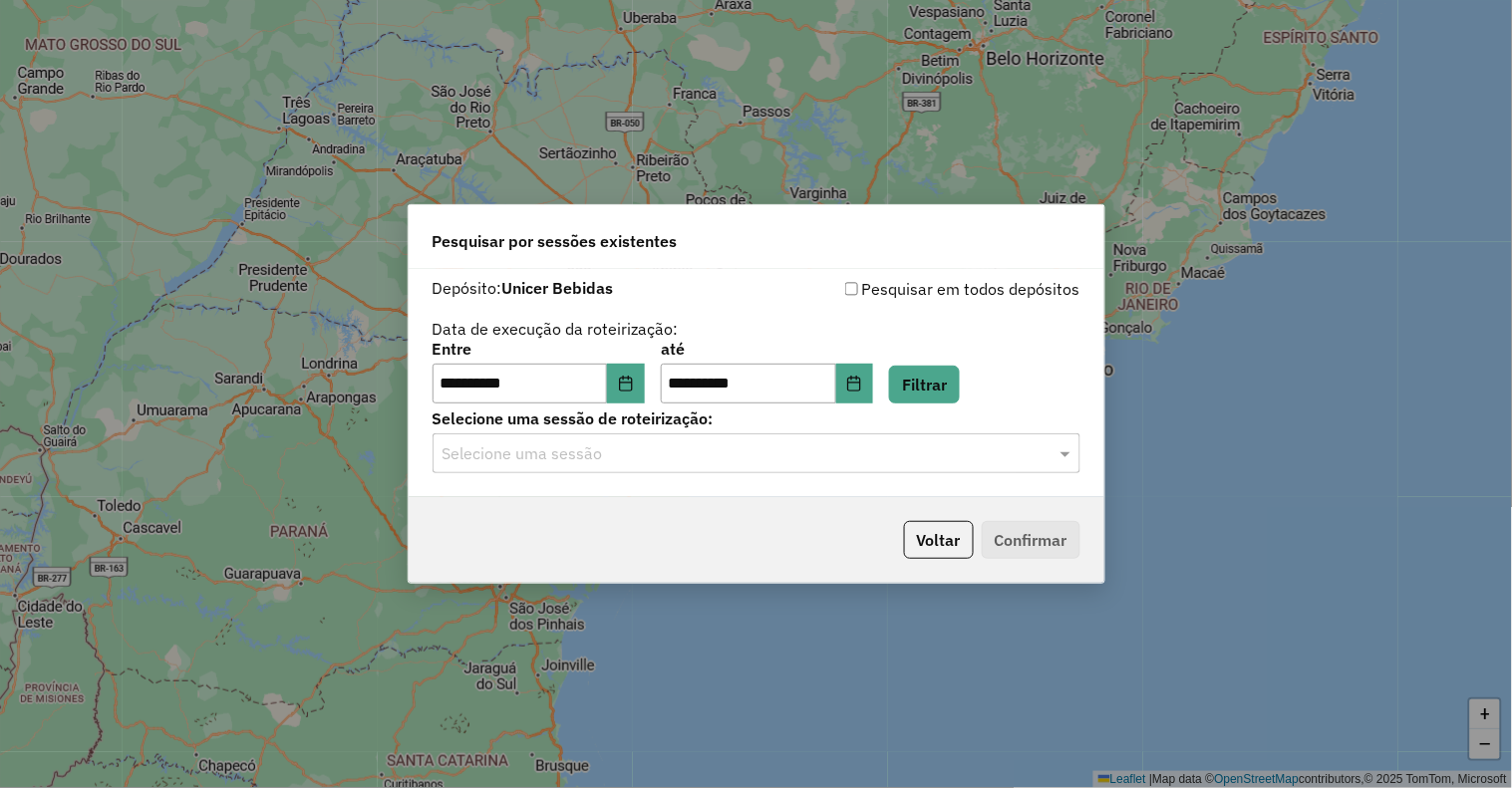 click on "**********" 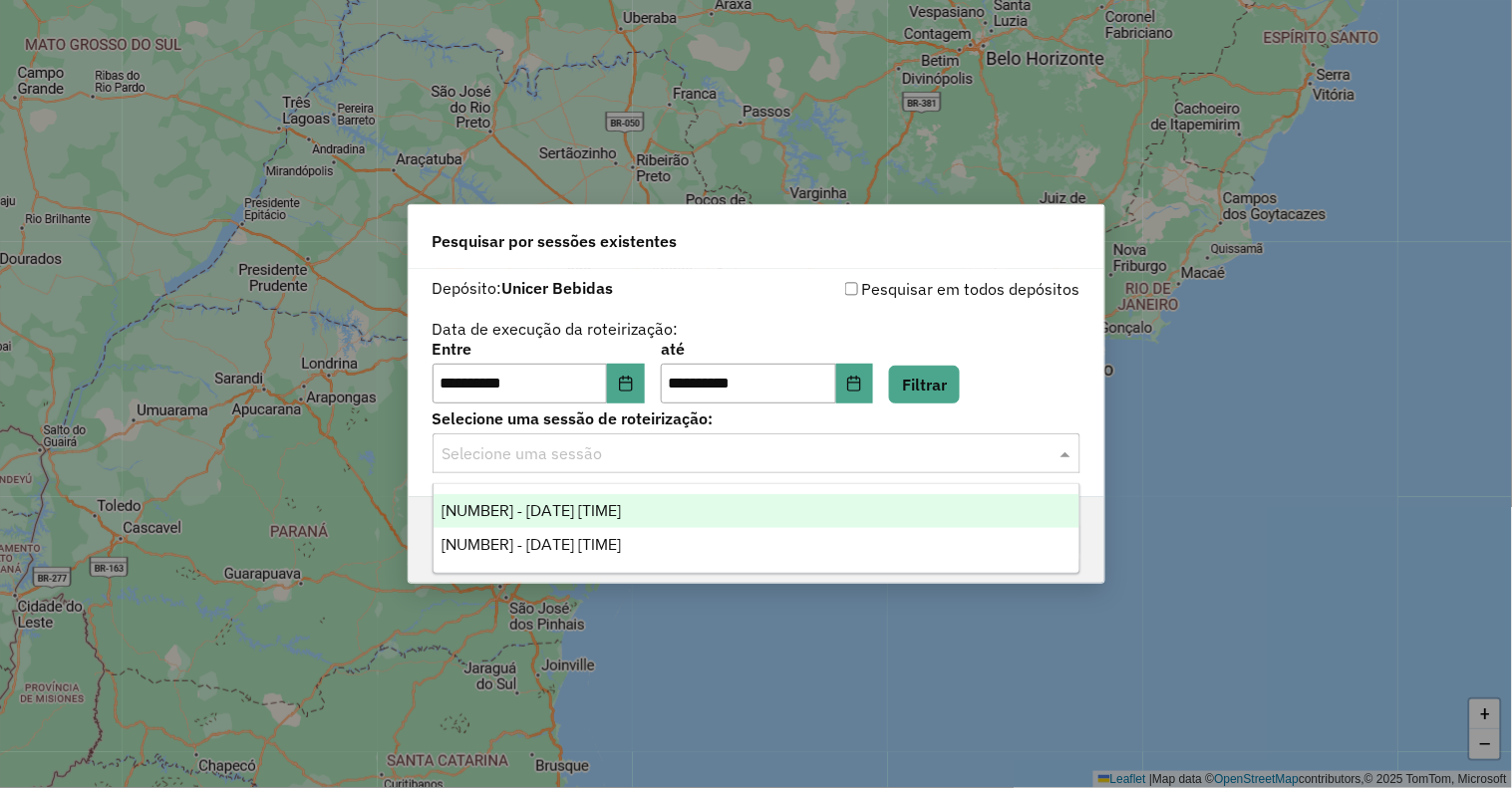 click on "Selecione uma sessão" 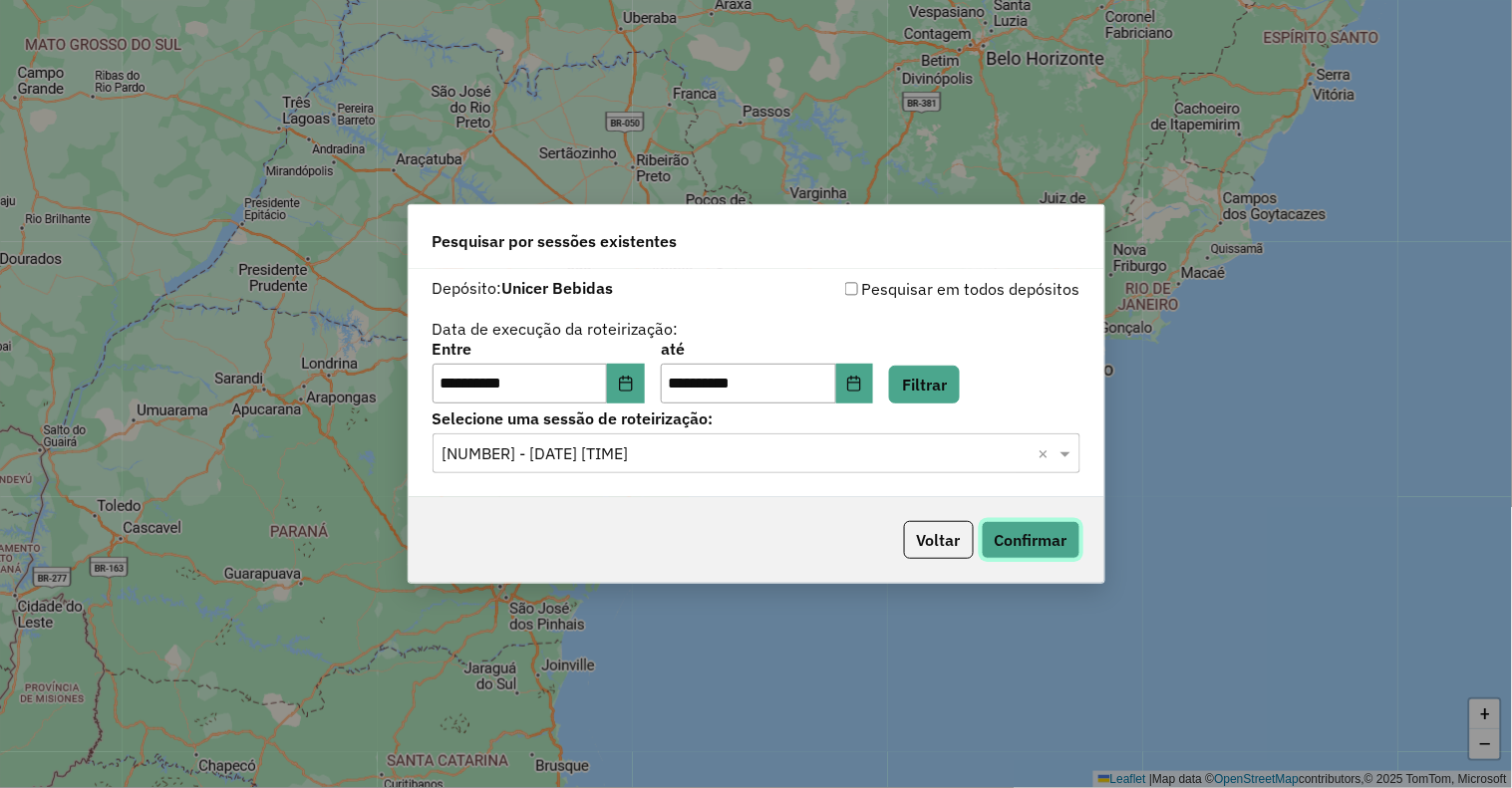 click on "Confirmar" 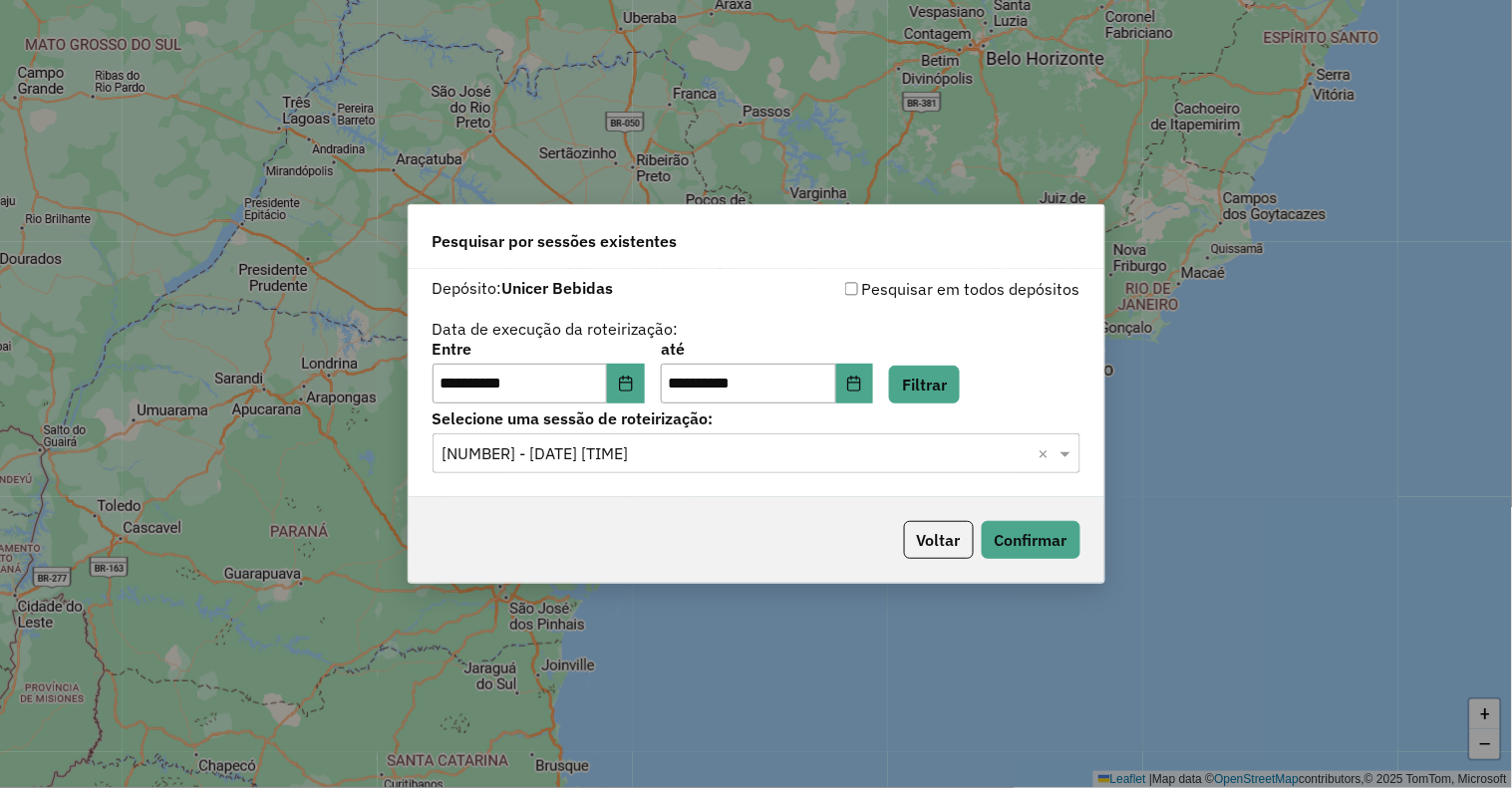 drag, startPoint x: 1393, startPoint y: 108, endPoint x: 1383, endPoint y: 114, distance: 11.661904 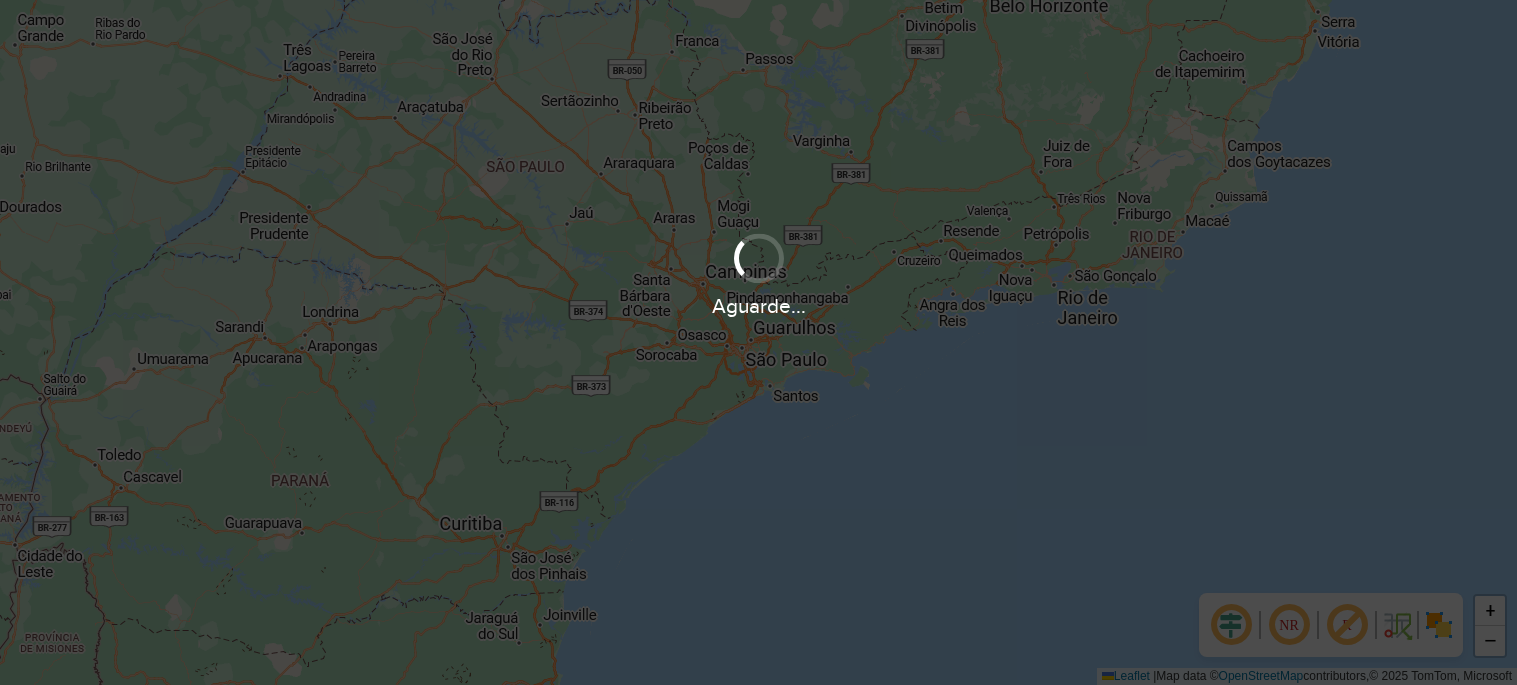 scroll, scrollTop: 0, scrollLeft: 0, axis: both 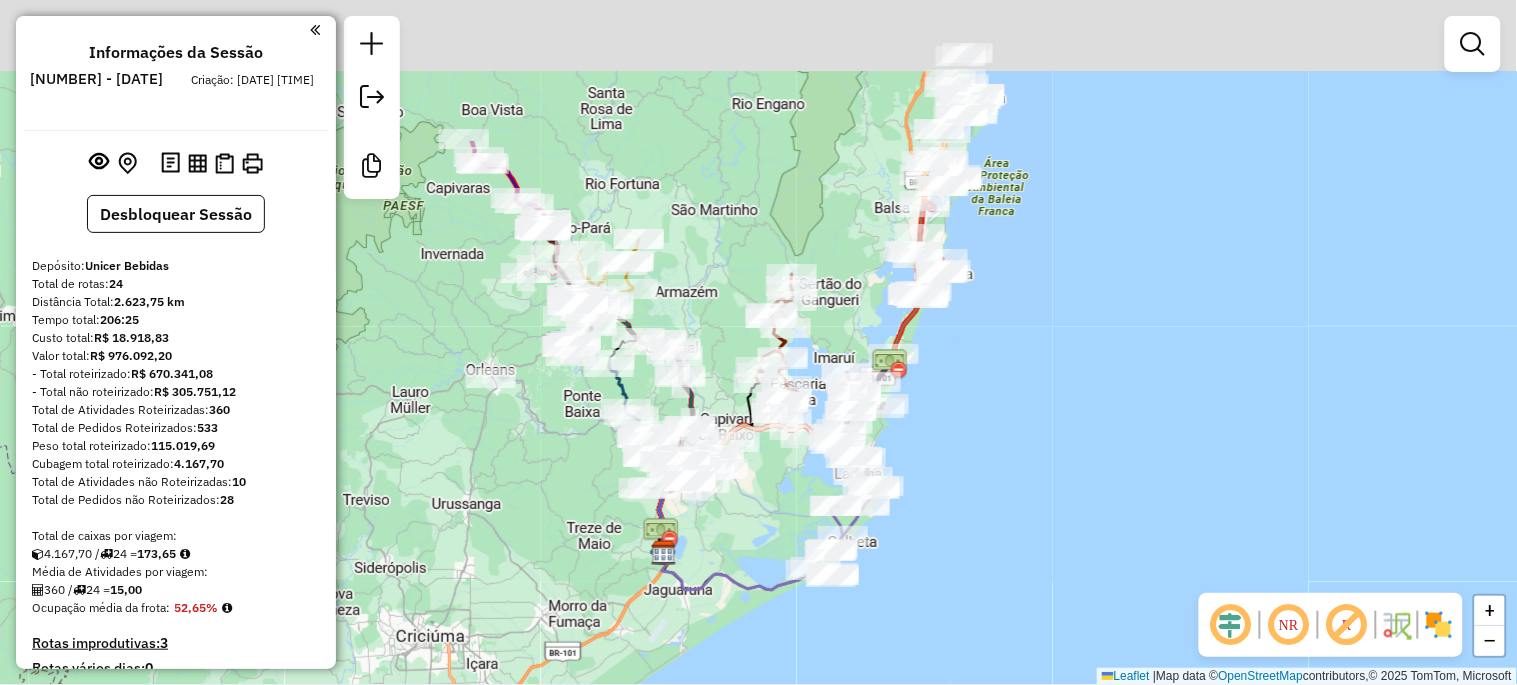 drag, startPoint x: 1072, startPoint y: 163, endPoint x: 978, endPoint y: 373, distance: 230.07825 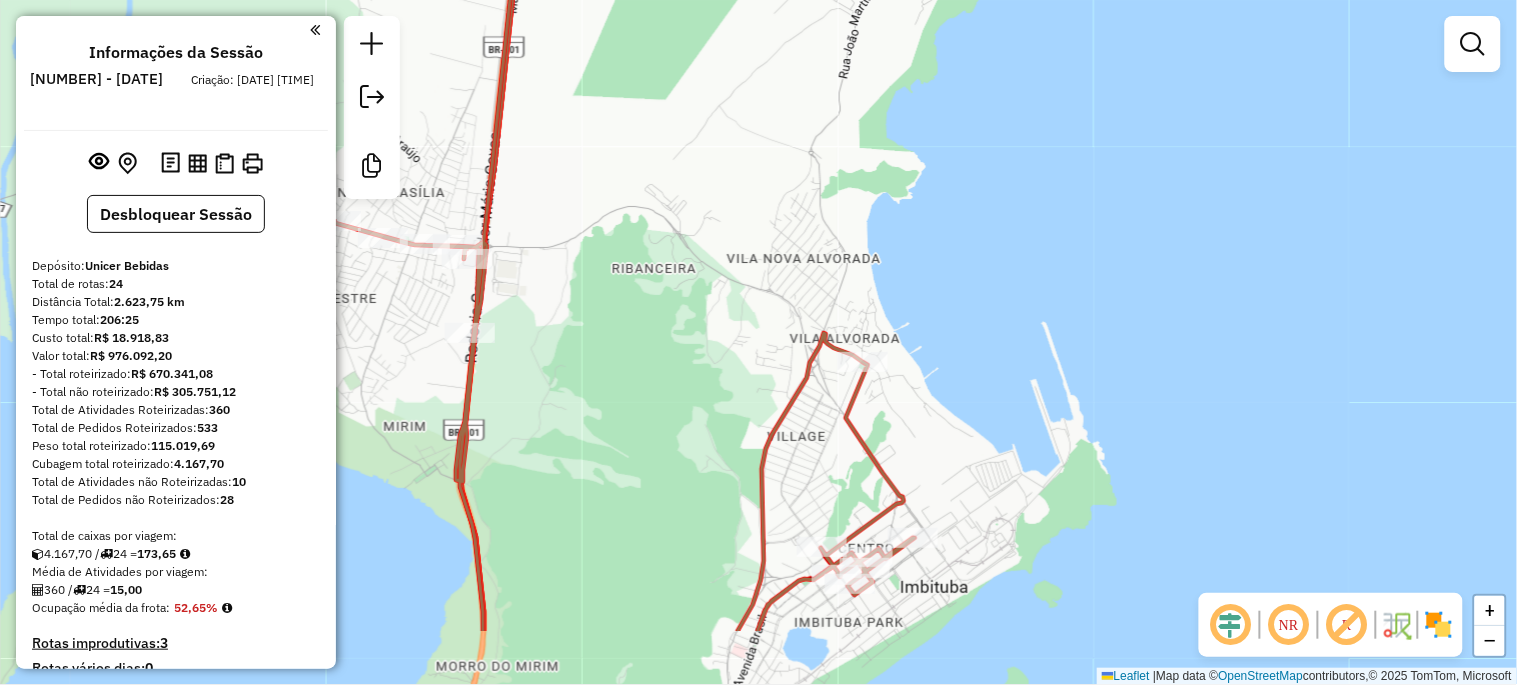 drag, startPoint x: 912, startPoint y: 370, endPoint x: 952, endPoint y: 277, distance: 101.23734 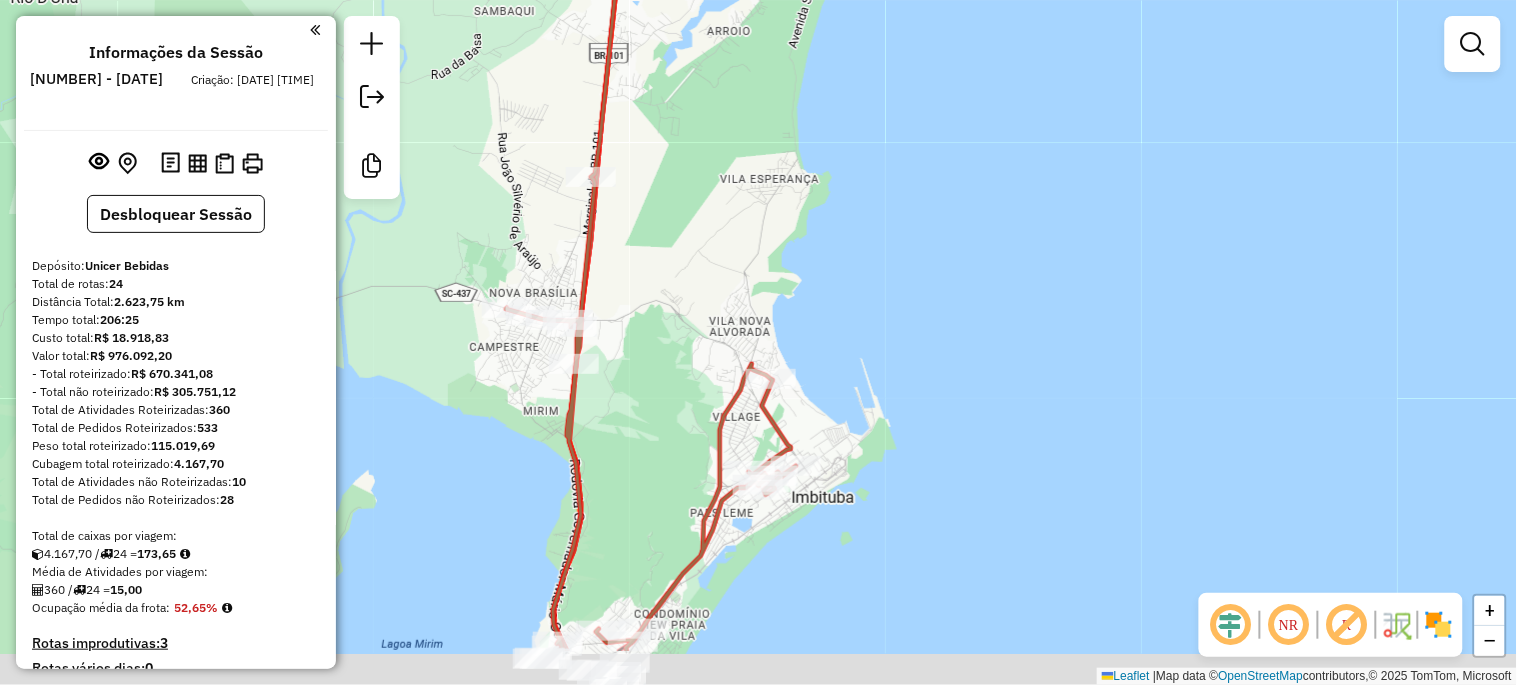 drag, startPoint x: 645, startPoint y: 605, endPoint x: 710, endPoint y: 216, distance: 394.39322 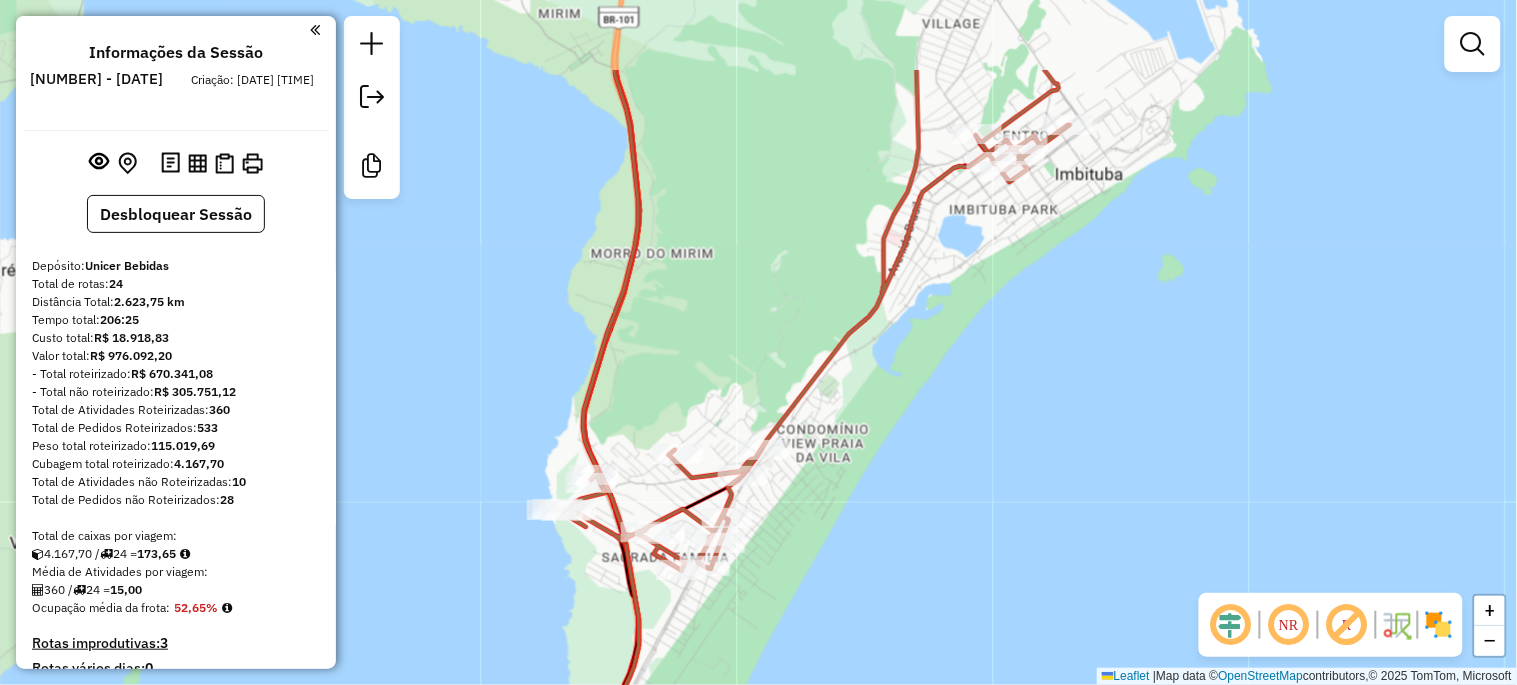 drag, startPoint x: 896, startPoint y: 211, endPoint x: 871, endPoint y: 397, distance: 187.67259 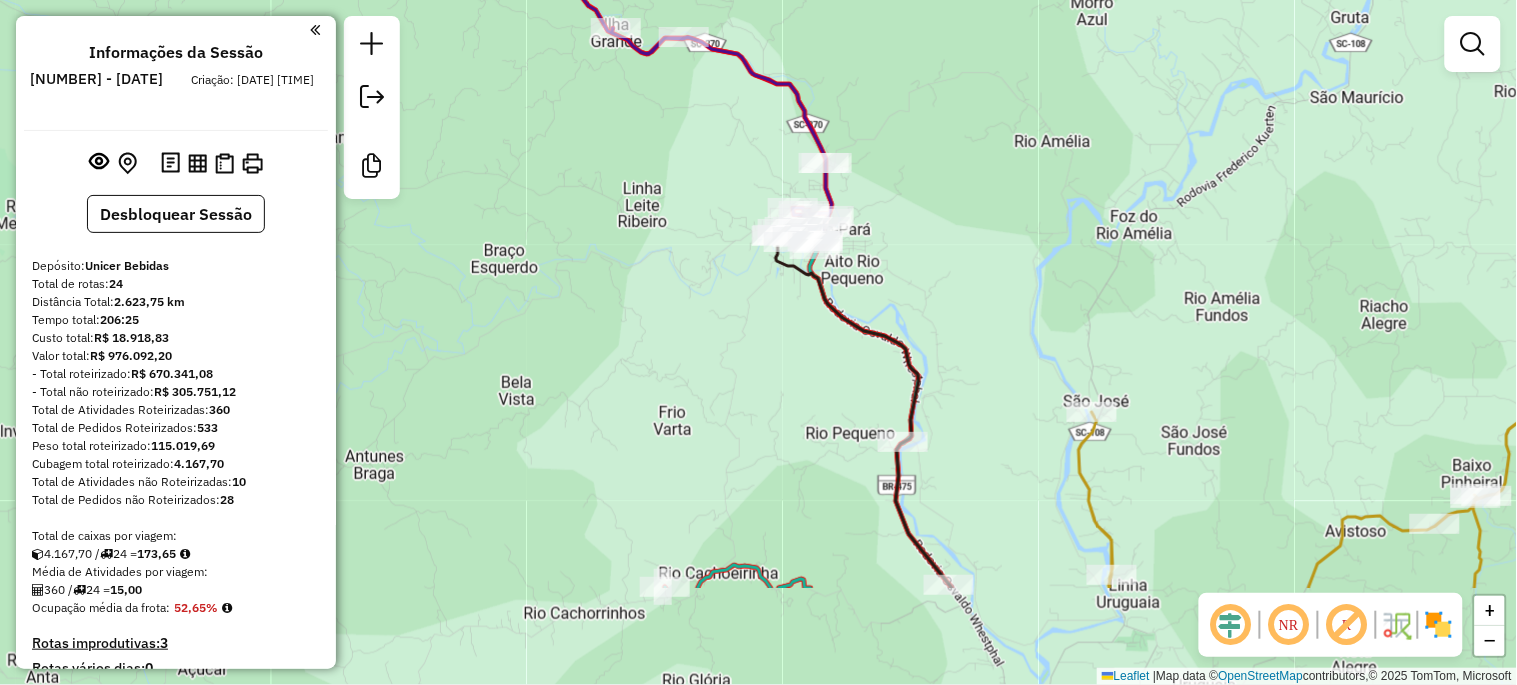 drag, startPoint x: 808, startPoint y: 432, endPoint x: 655, endPoint y: 264, distance: 227.22896 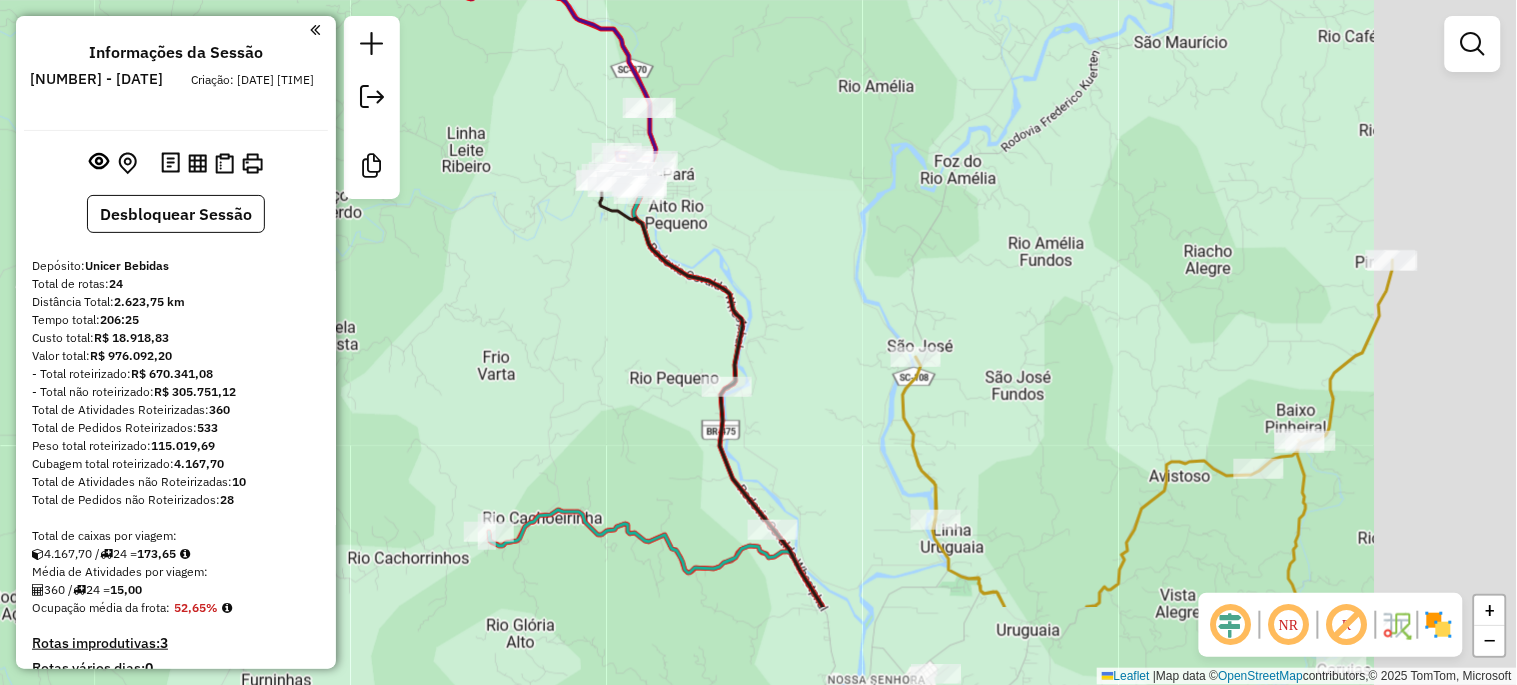 drag, startPoint x: 764, startPoint y: 231, endPoint x: 661, endPoint y: 61, distance: 198.7687 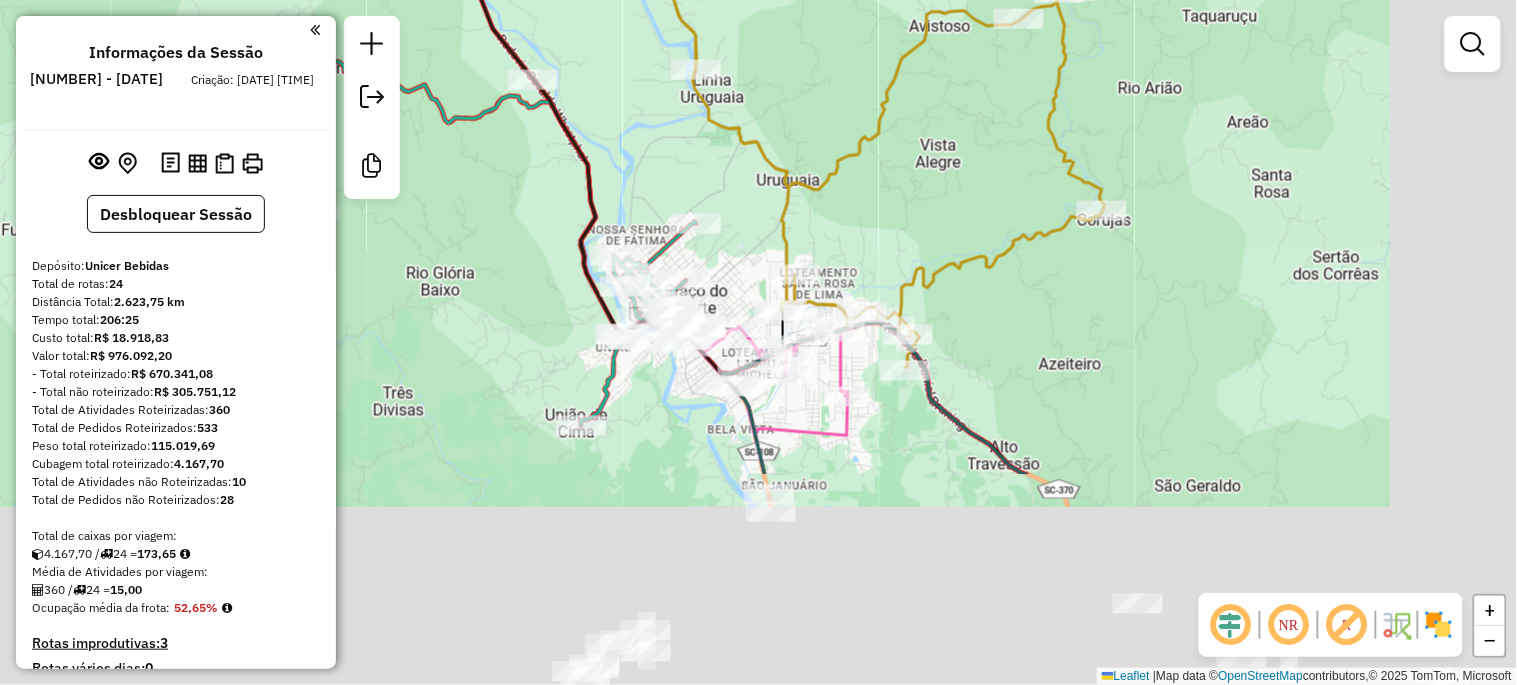 drag, startPoint x: 802, startPoint y: 404, endPoint x: 633, endPoint y: 24, distance: 415.8858 